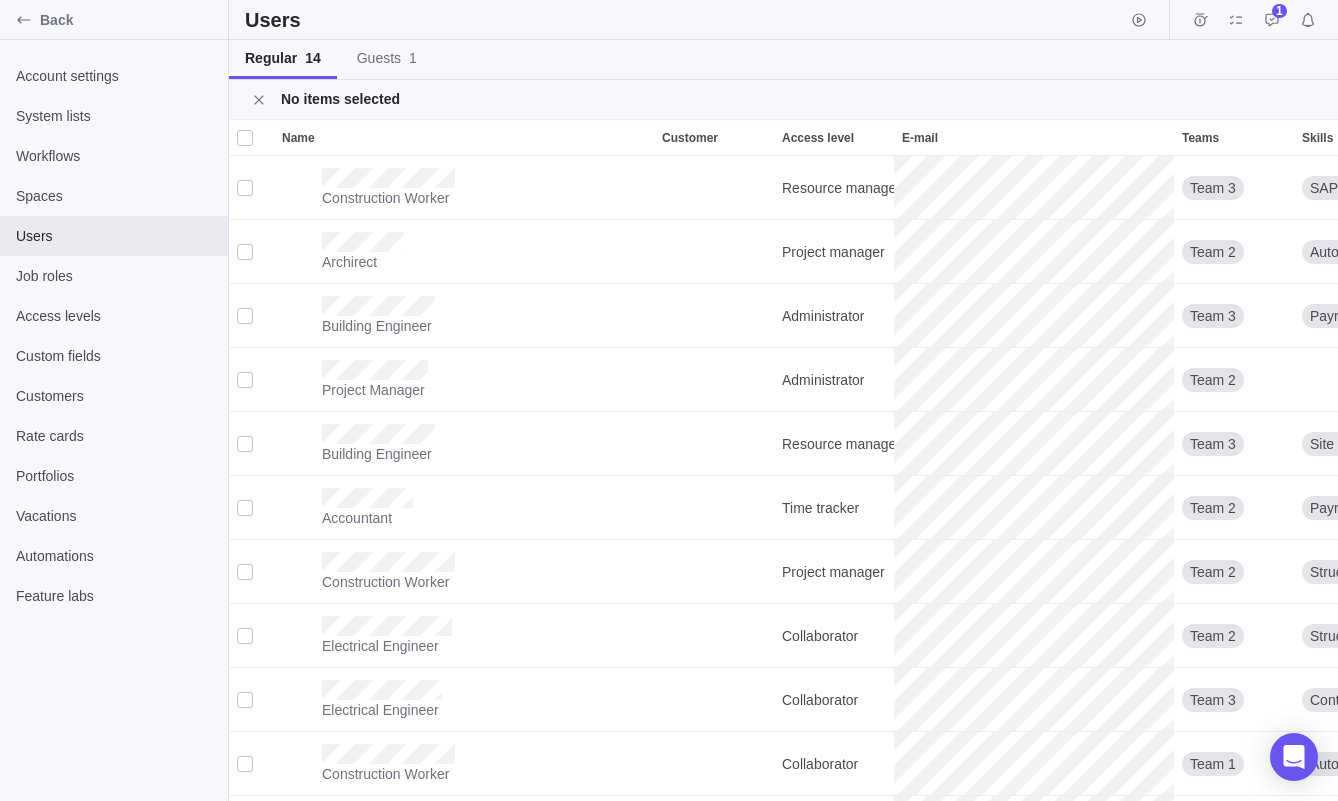 scroll, scrollTop: 0, scrollLeft: 0, axis: both 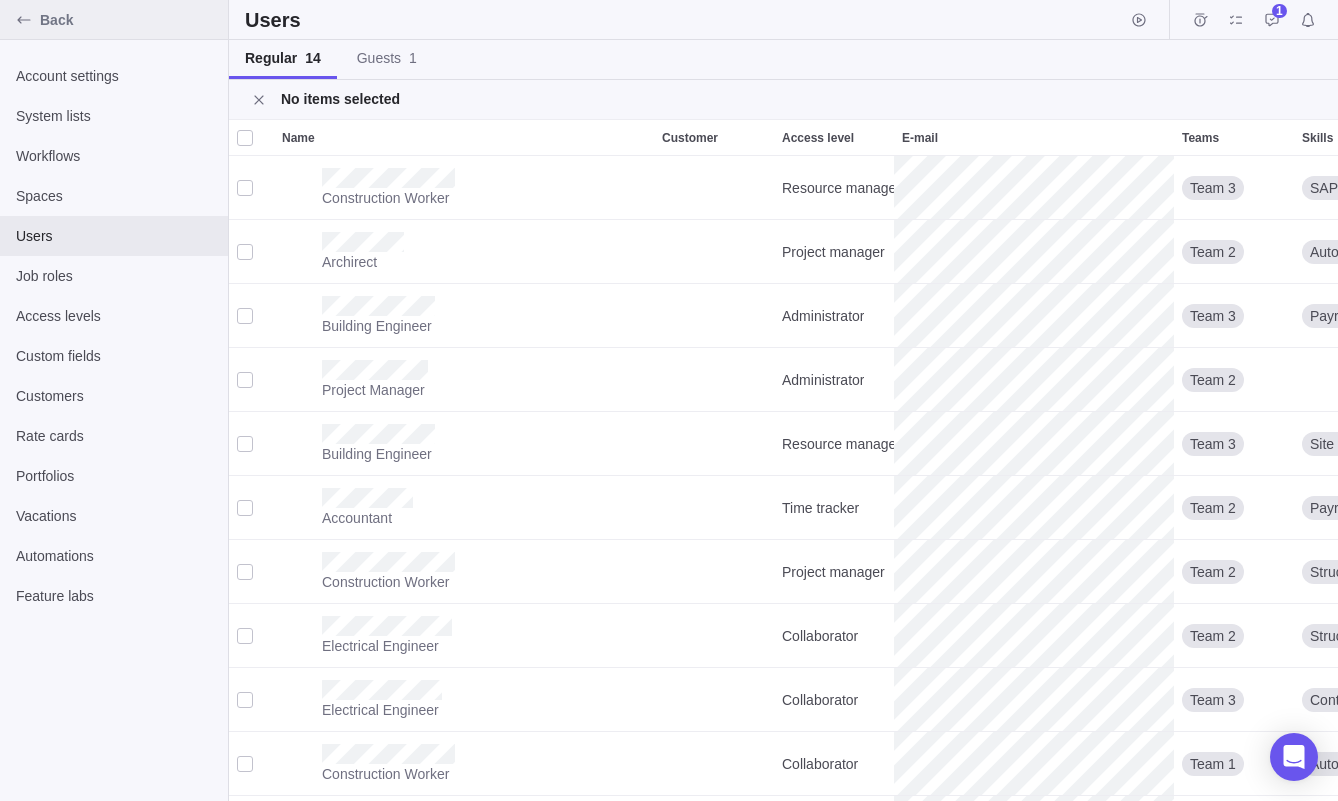 click on "Back" at bounding box center [114, 20] 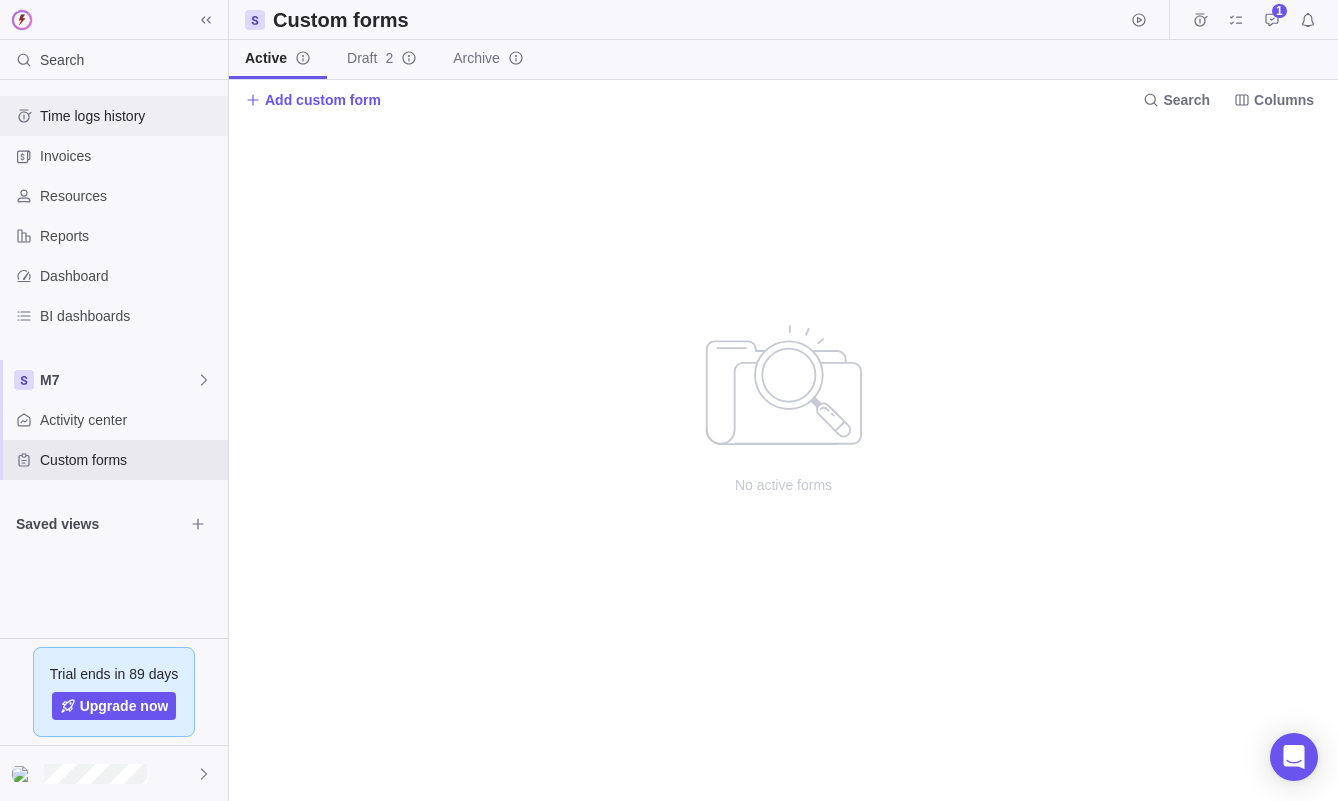 click on "Time logs history" at bounding box center (130, 116) 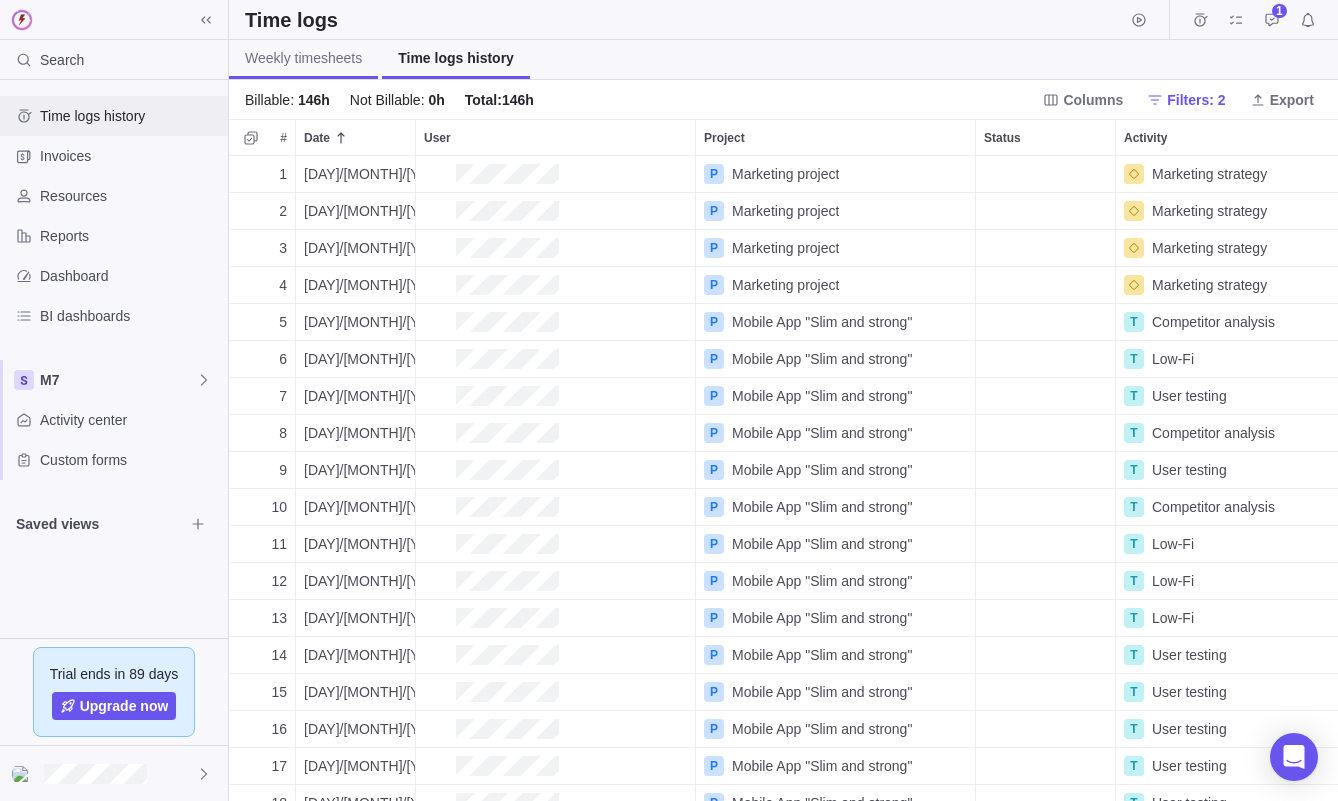 scroll, scrollTop: 1, scrollLeft: 1, axis: both 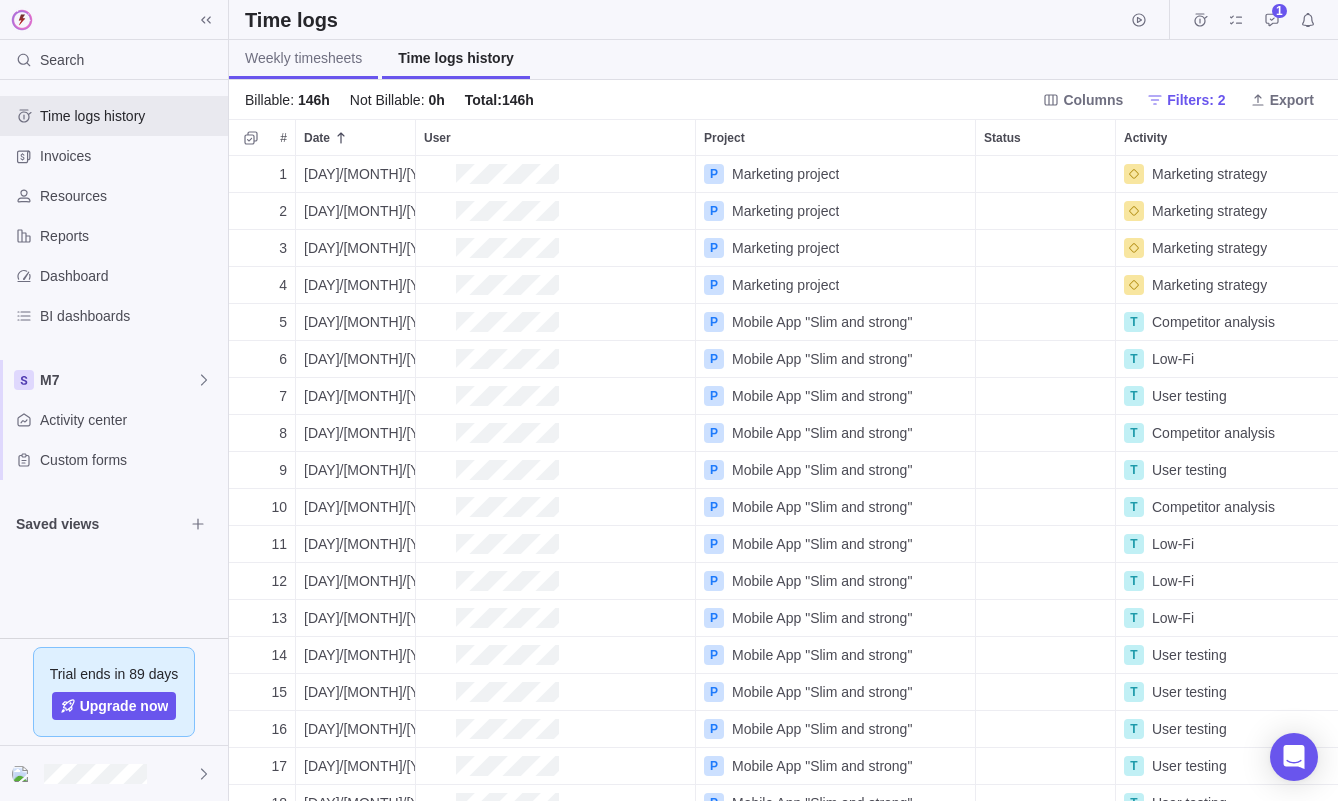 click on "Weekly timesheets" at bounding box center [303, 58] 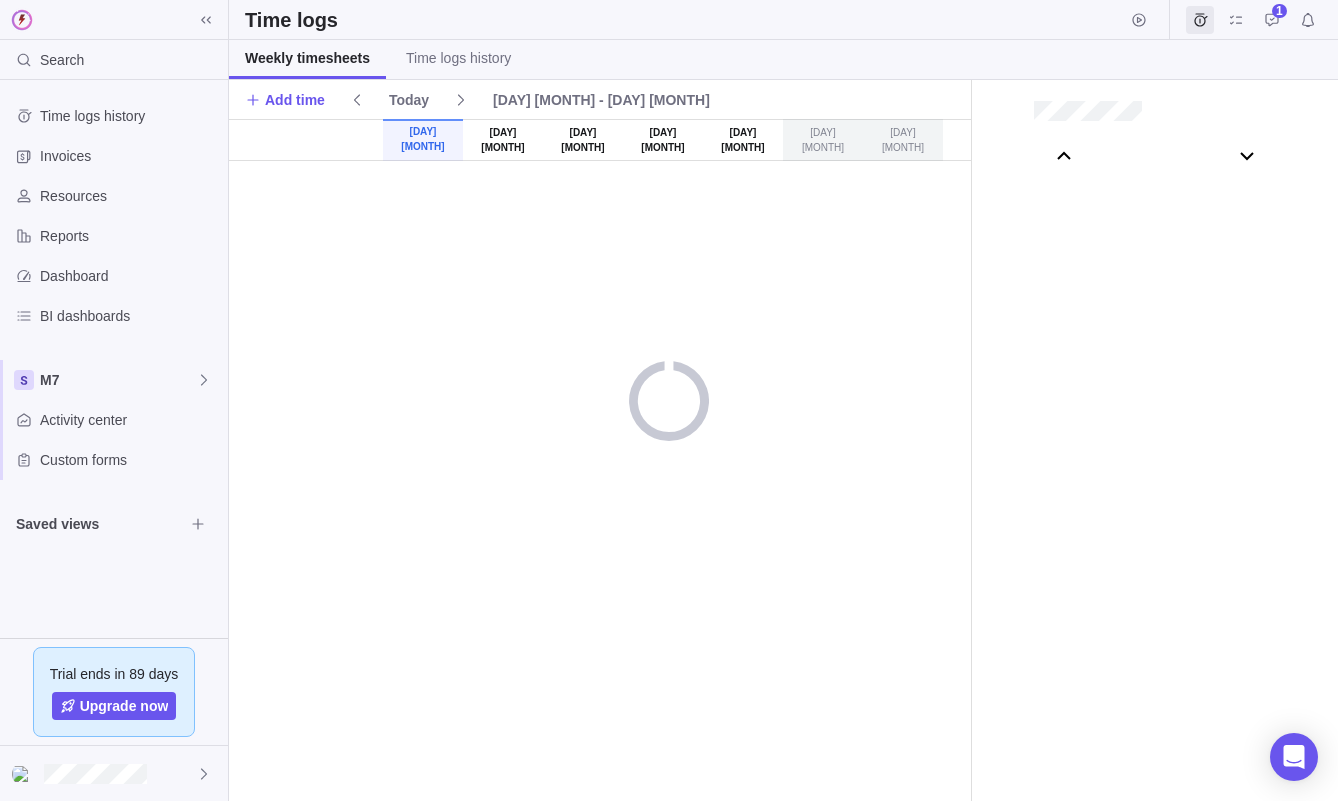 scroll, scrollTop: 111261, scrollLeft: 0, axis: vertical 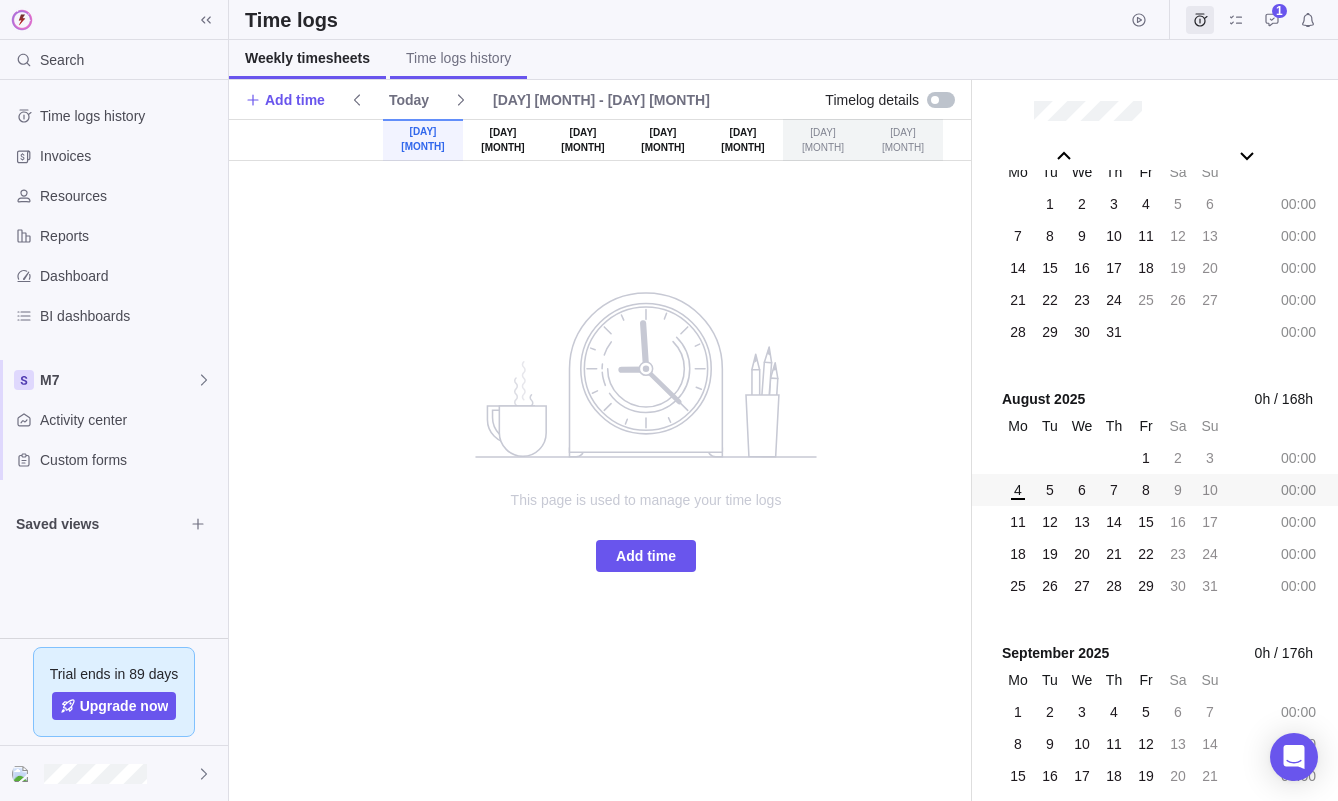 click on "Time logs history" at bounding box center [458, 59] 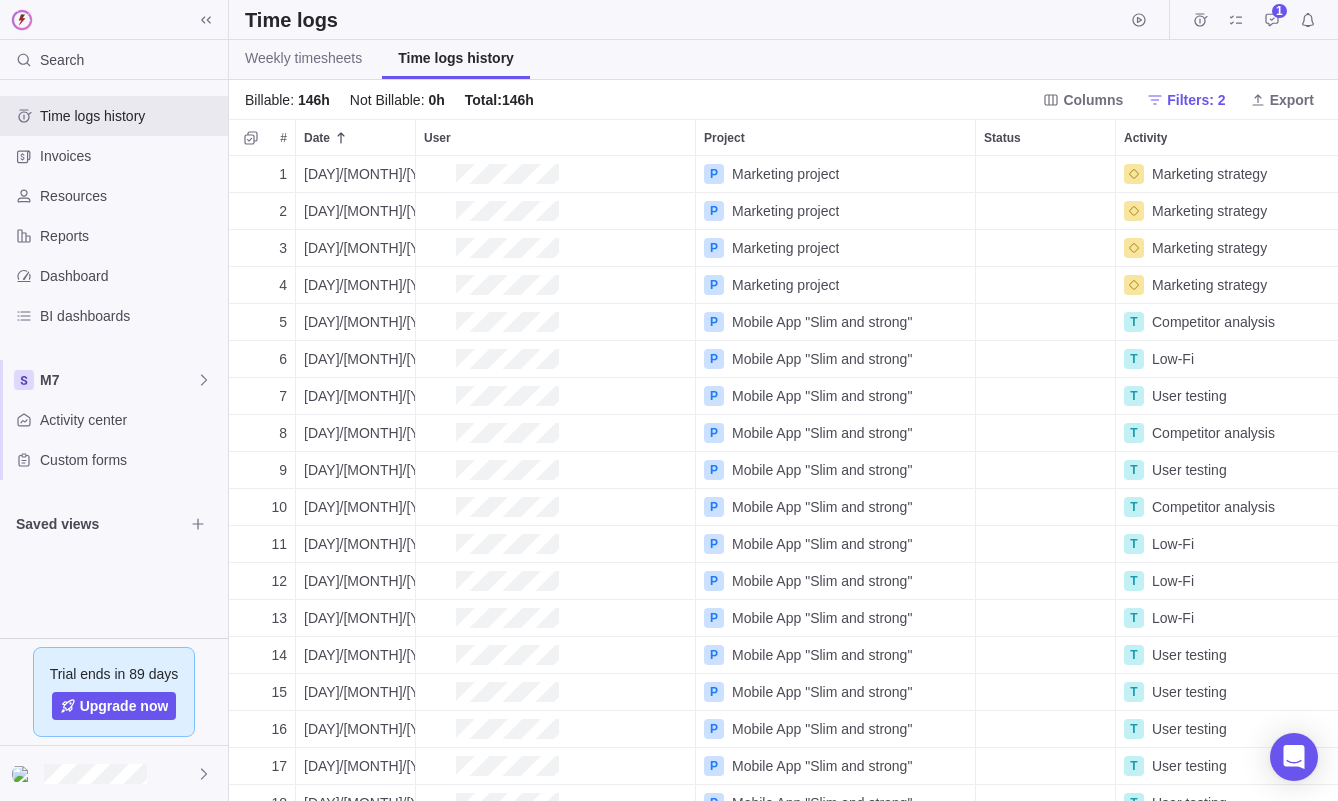 scroll, scrollTop: 1, scrollLeft: 1, axis: both 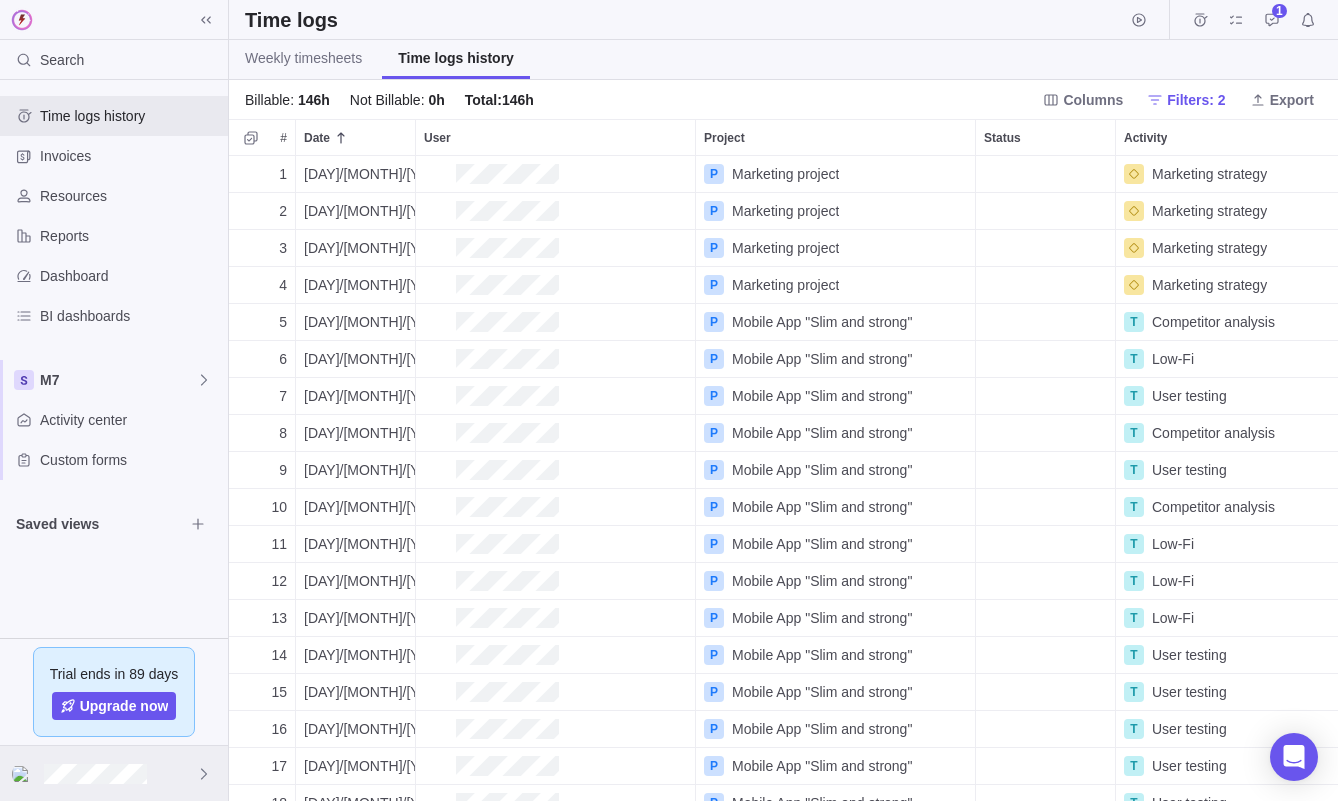click at bounding box center (114, 773) 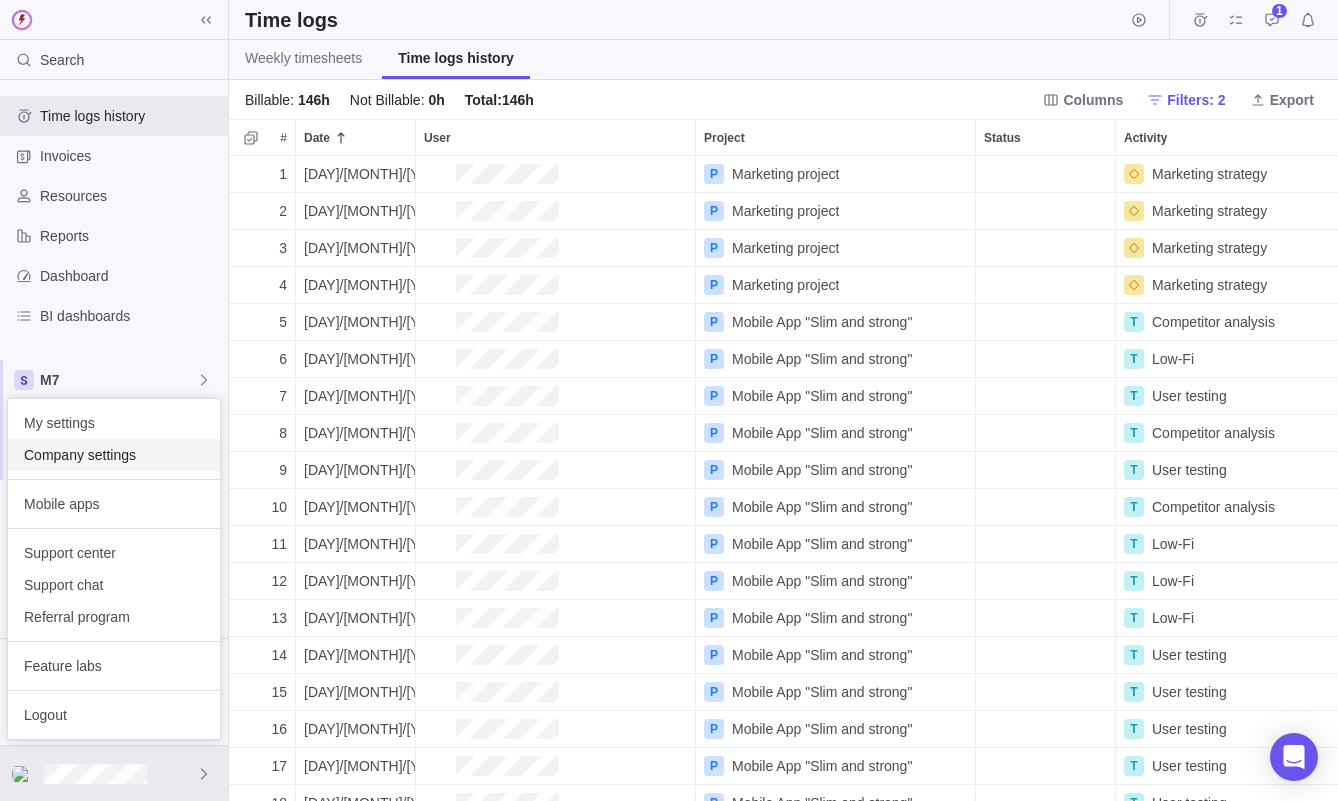 click on "Company settings" at bounding box center [114, 455] 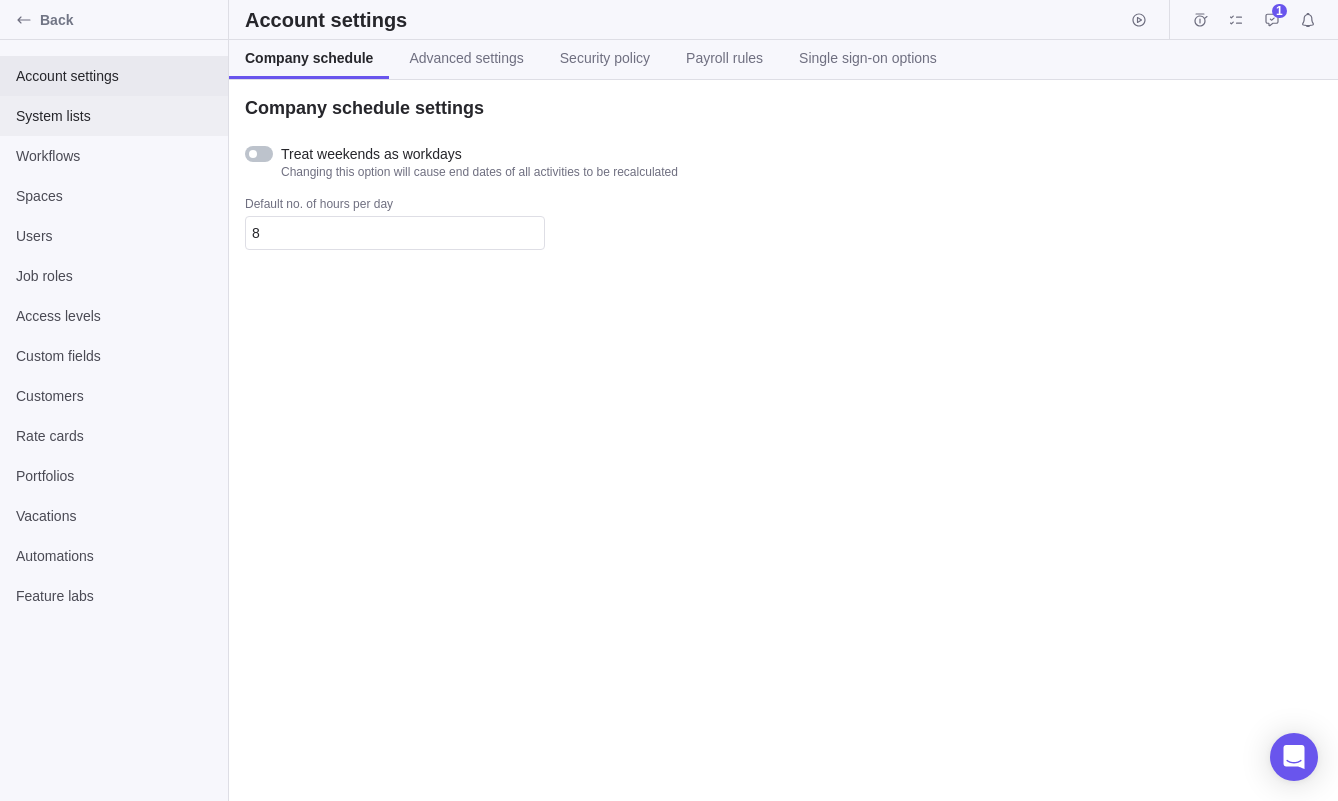 click on "System lists" at bounding box center [114, 116] 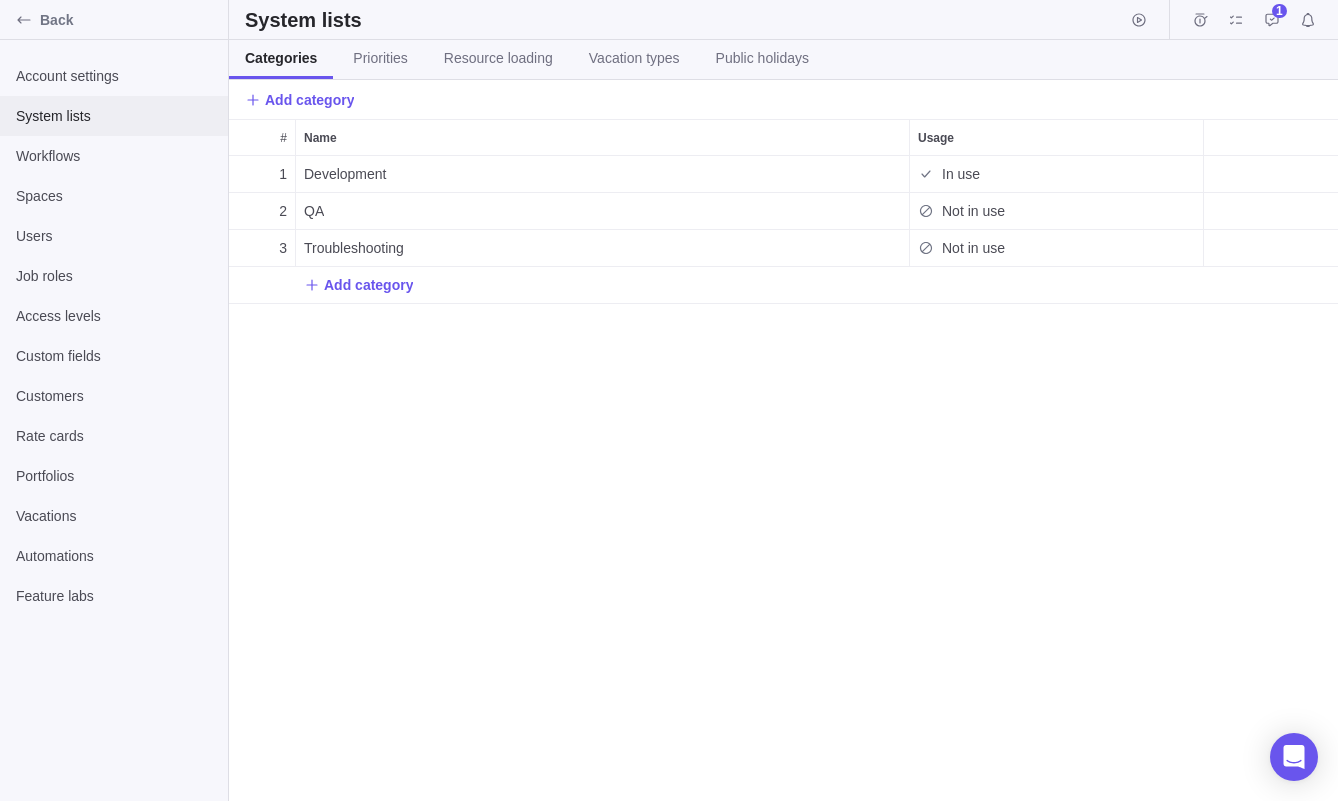 scroll, scrollTop: 1, scrollLeft: 1, axis: both 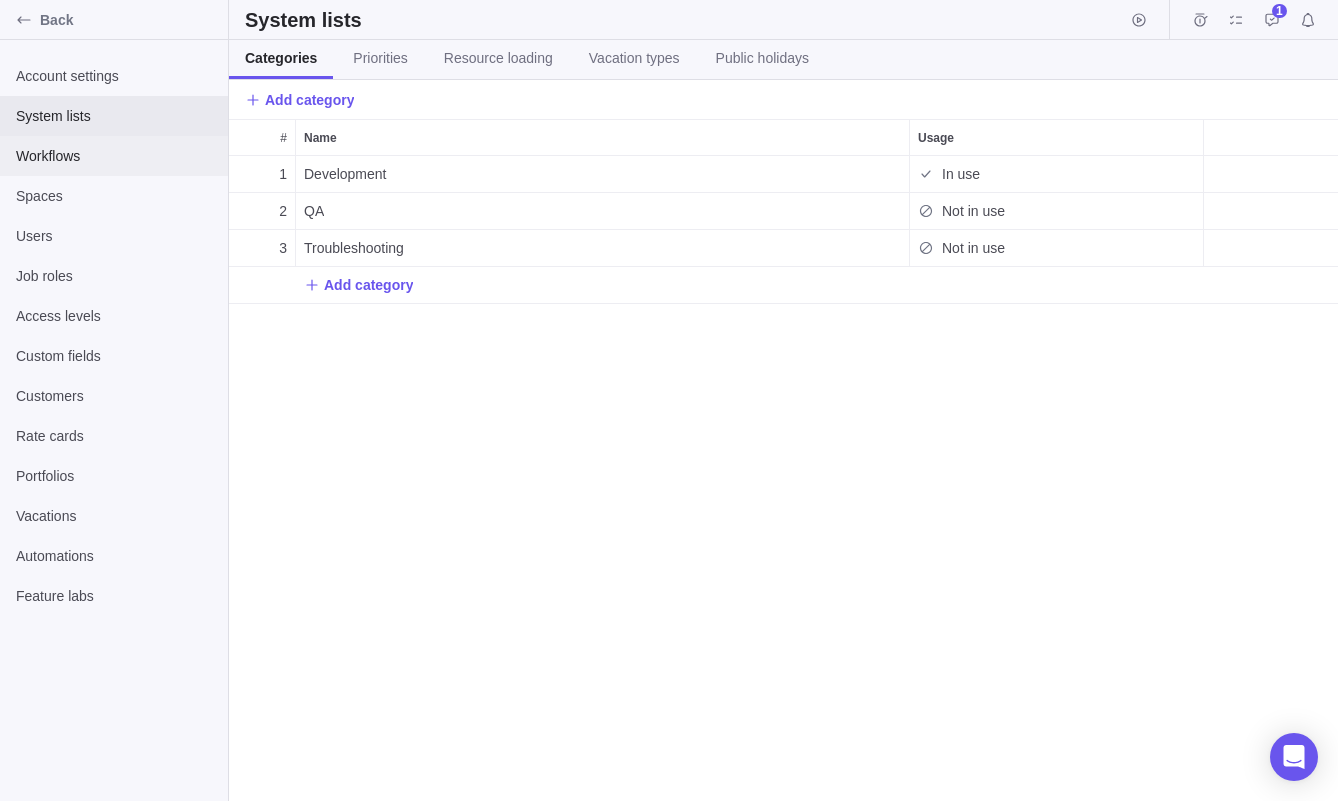click on "Workflows" at bounding box center (114, 156) 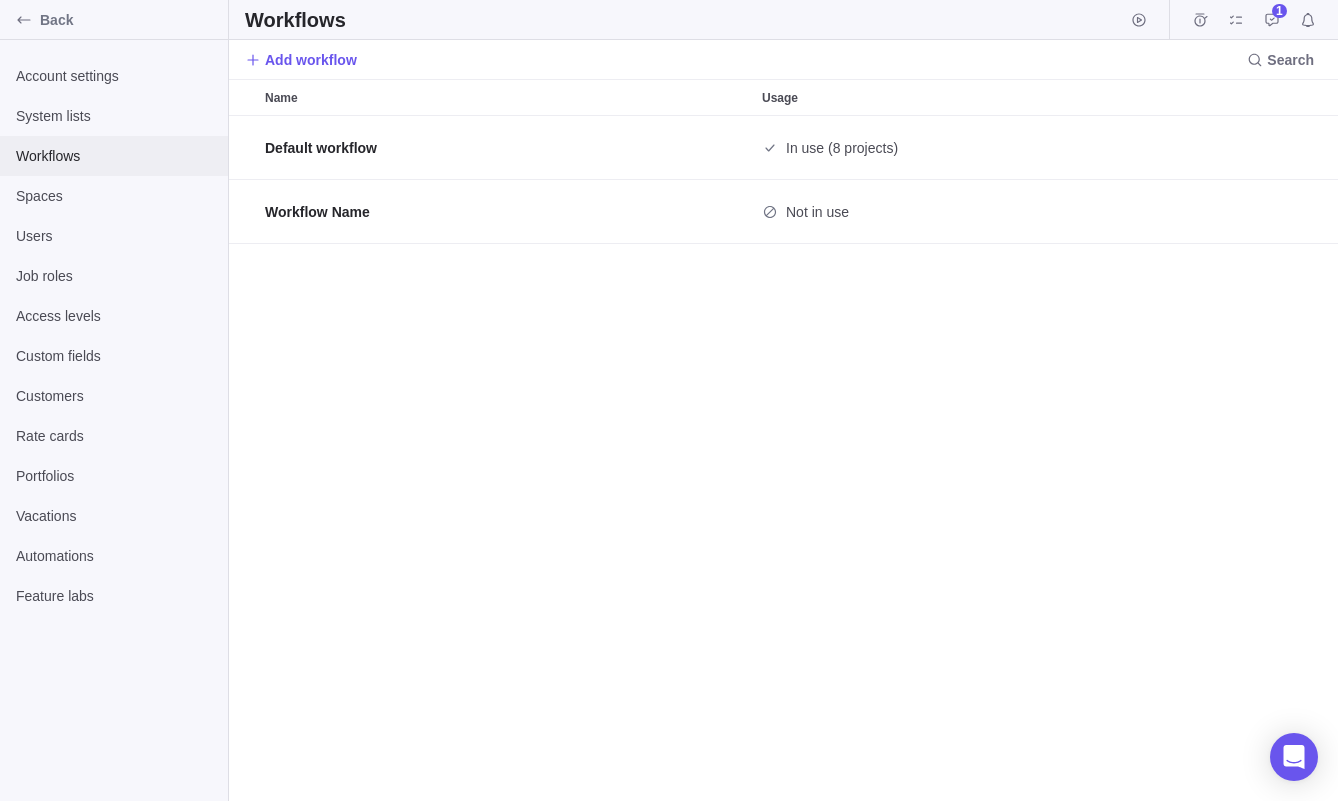 scroll, scrollTop: 1, scrollLeft: 1, axis: both 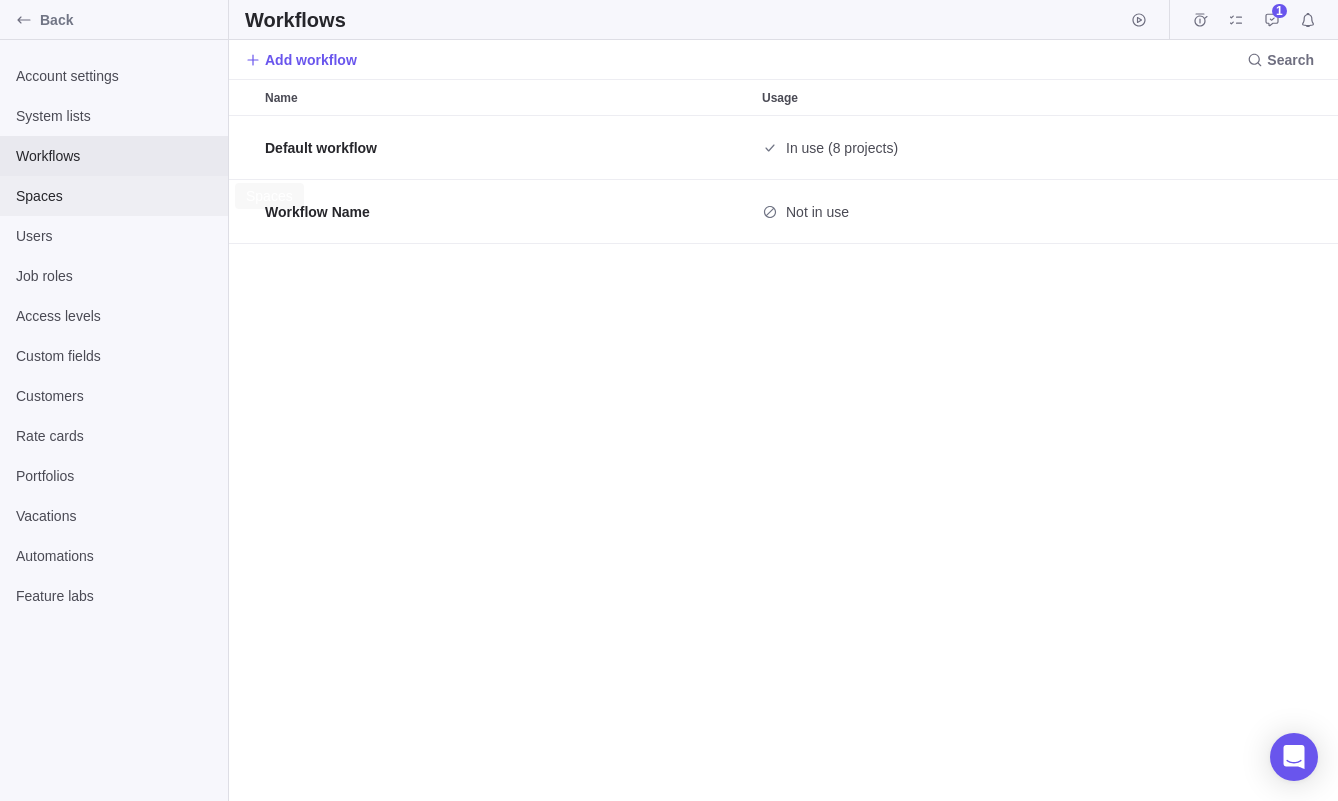 click on "Spaces" at bounding box center (114, 196) 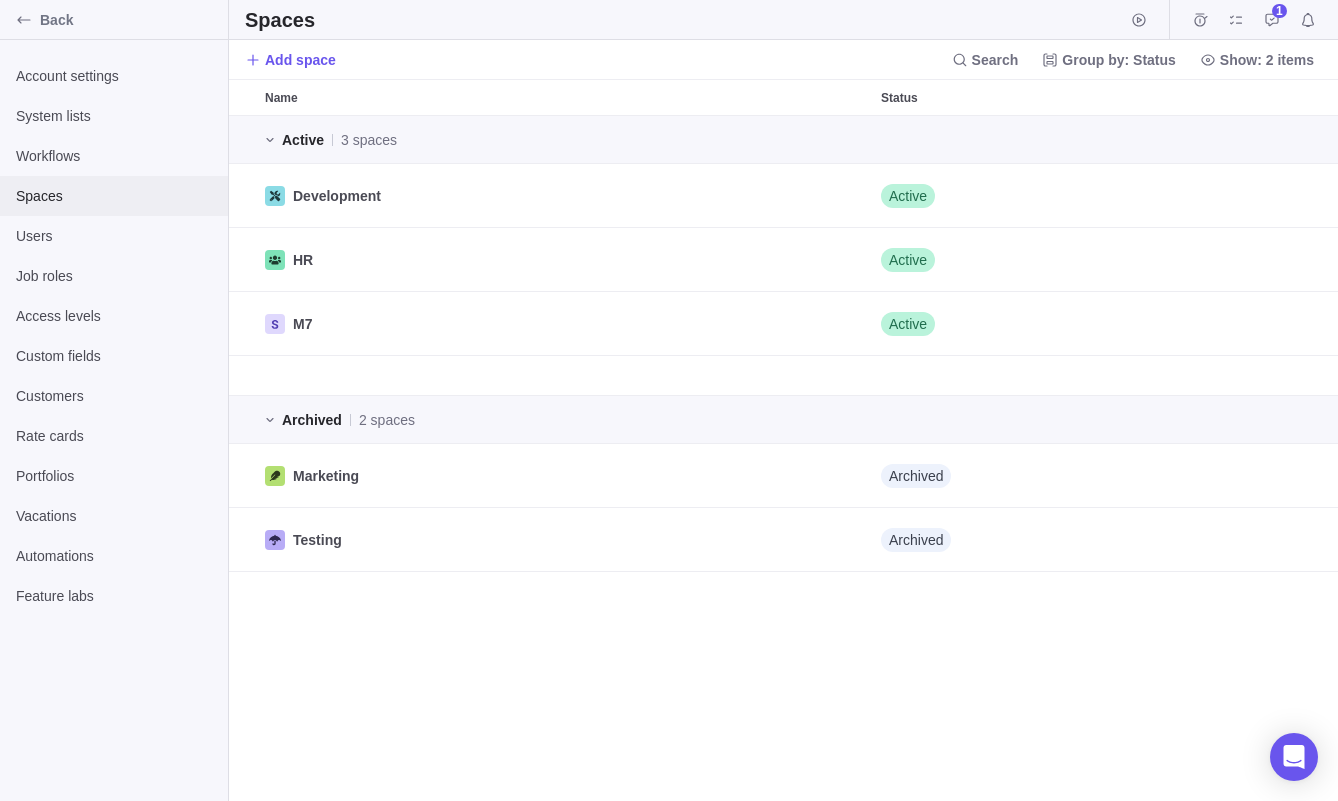 scroll, scrollTop: 1, scrollLeft: 1, axis: both 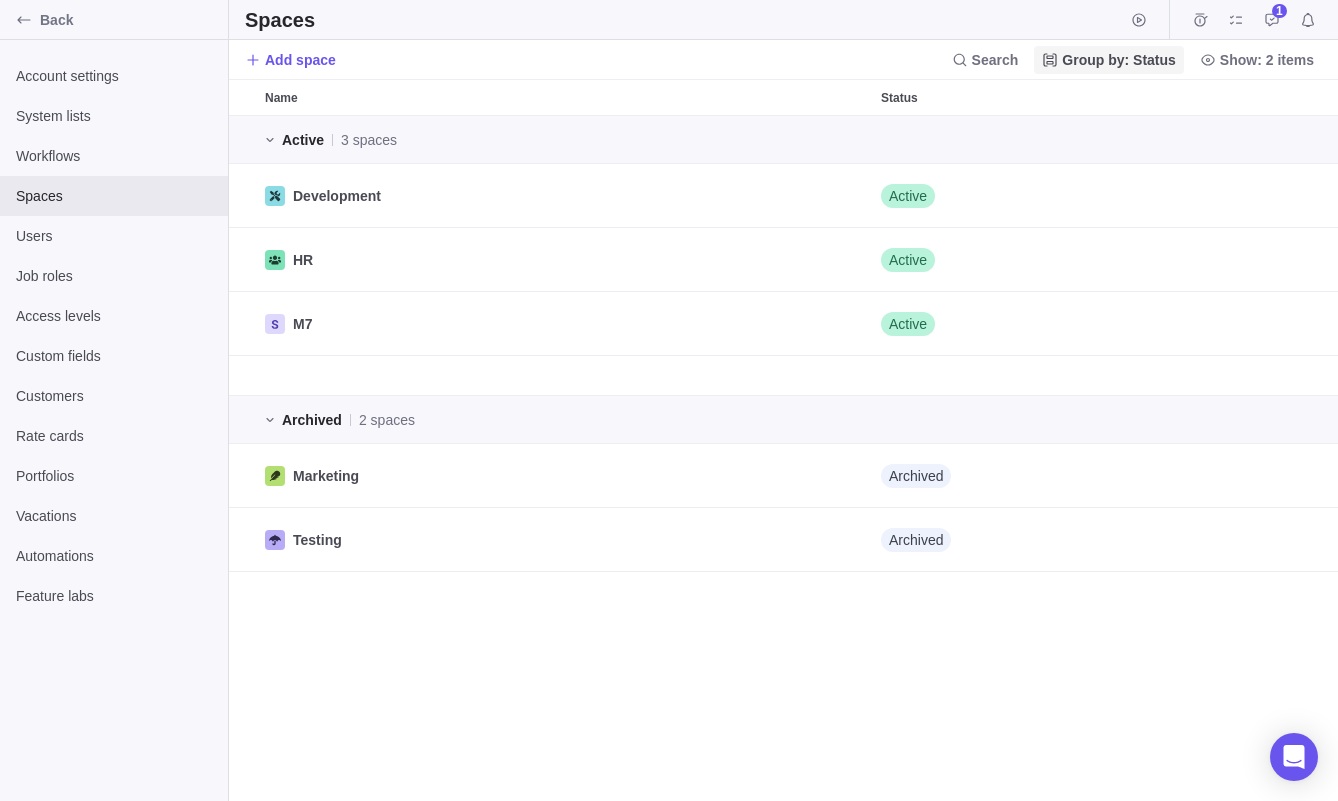 click on "Group by: Status" at bounding box center [1109, 60] 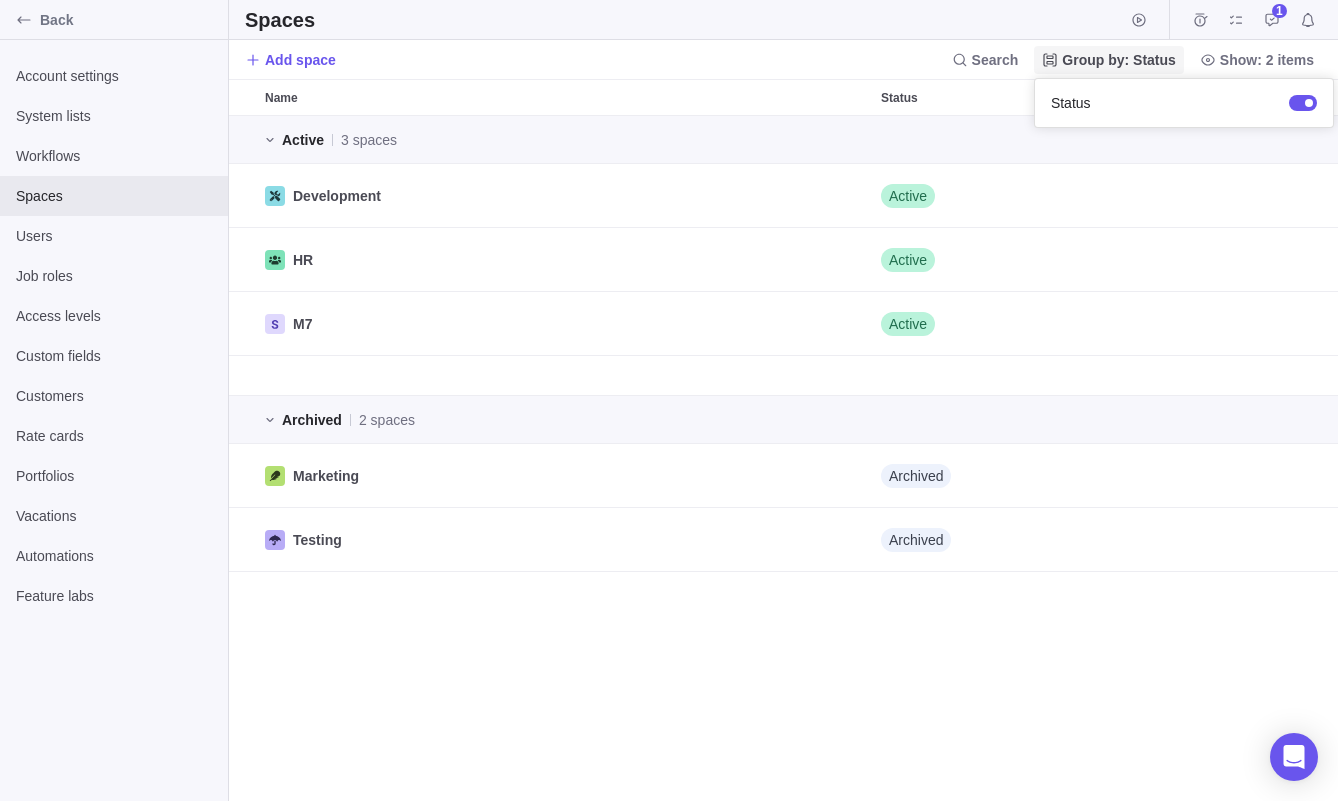 click on "Group by: Status" at bounding box center [1109, 60] 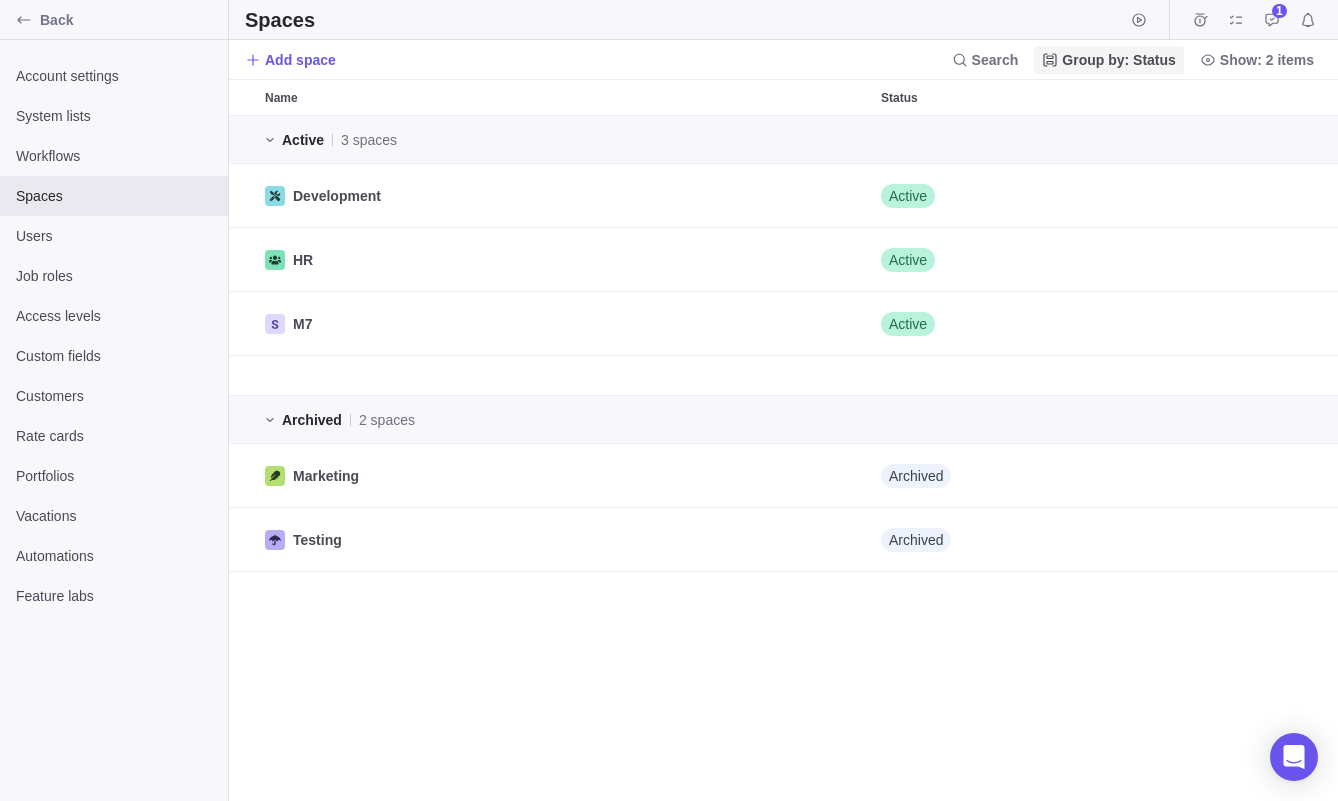 click on "Group by: Status" at bounding box center [1109, 60] 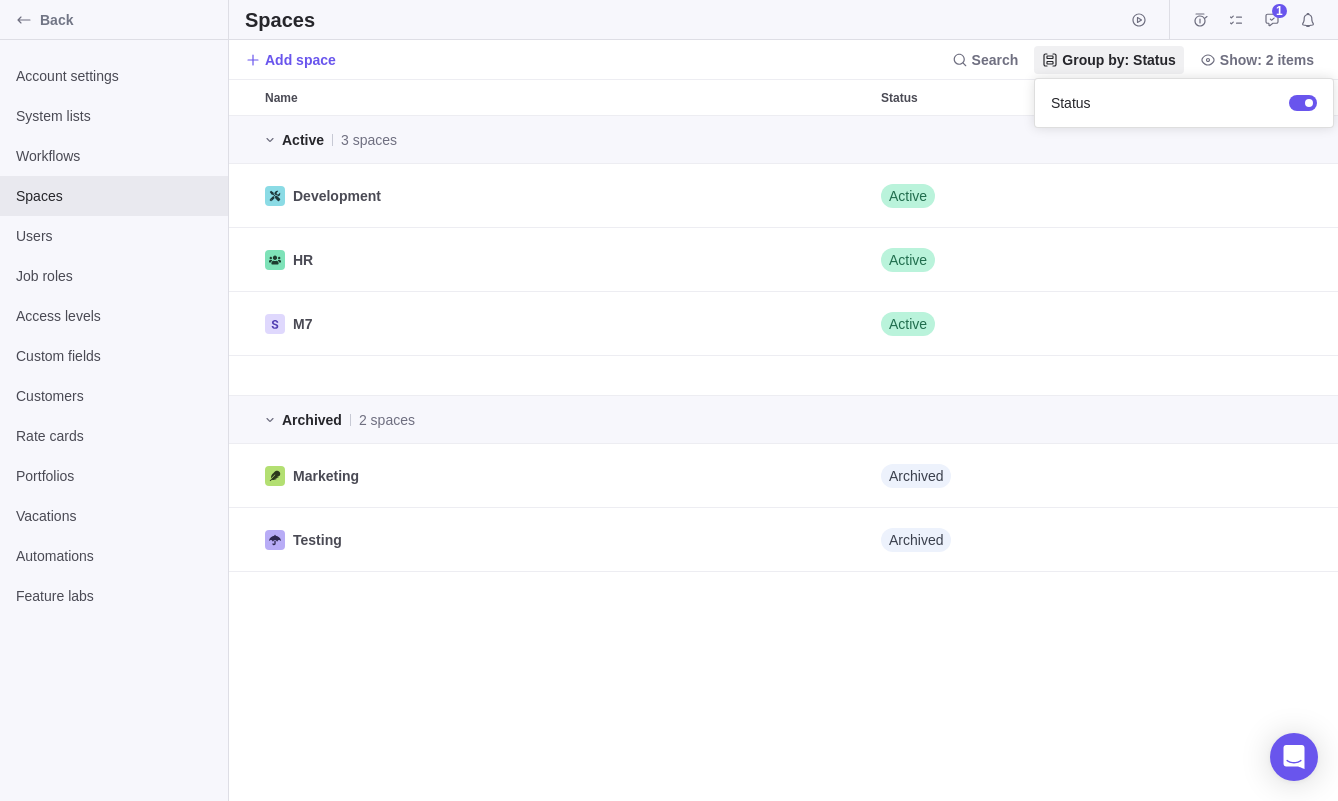click on "Back Account settings System lists Workflows Spaces Users Job roles Access levels Custom fields Customers Rate cards Portfolios Vacations Automations Feature labs Spaces 1 Add space Search Group by: Status Show: 2 items Name Status Active 3 spaces Development Active HR Active M7 Active Archived 2 spaces Marketing Archived Testing Archived
Billable labor x Prev Next August   2025 Mo Tu We Th Fr Sa Su         1 2 3 4 5 6 7 8 9 10 11 12 13 14 15 16 17 18 19 20 21 22 23 24 25 26 27 28 29 30 31 Today Done Spaces Status" at bounding box center (669, 400) 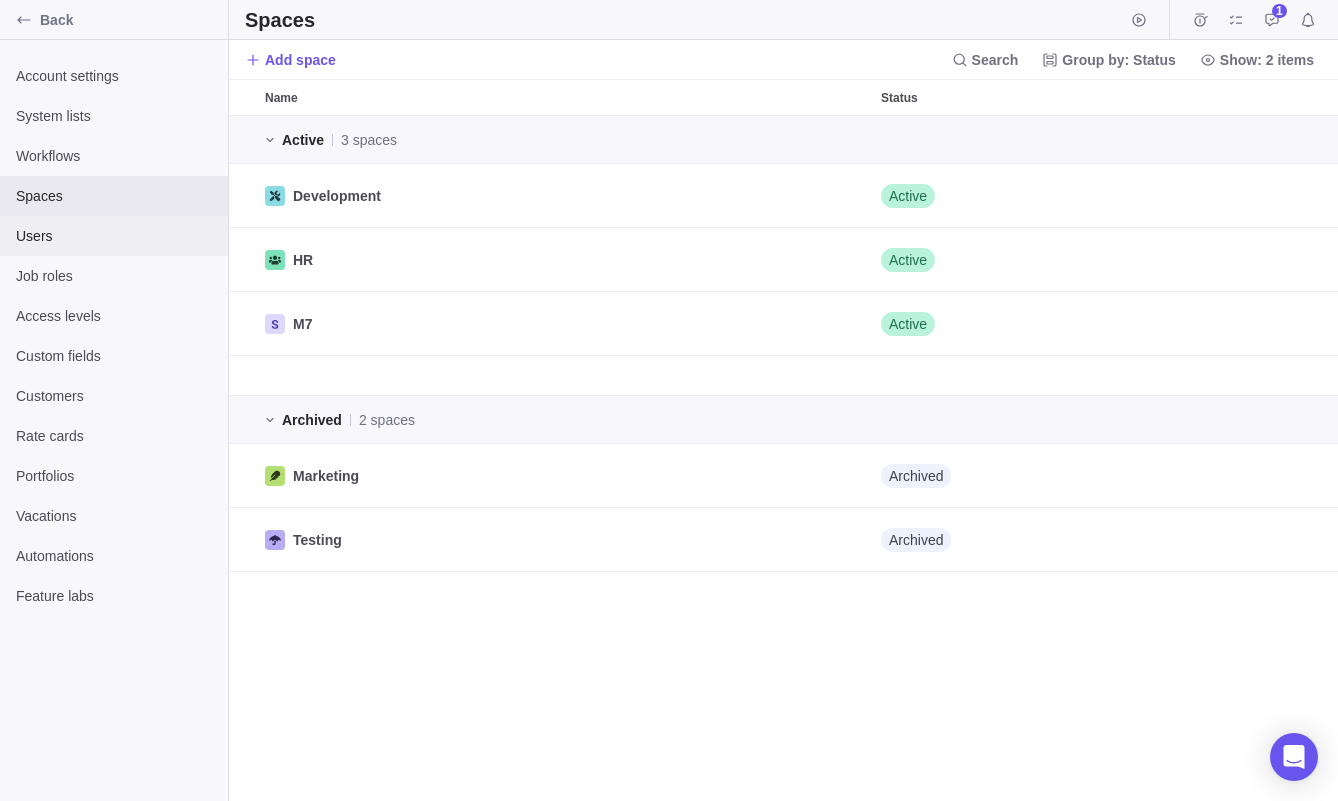 click on "Users" at bounding box center [114, 236] 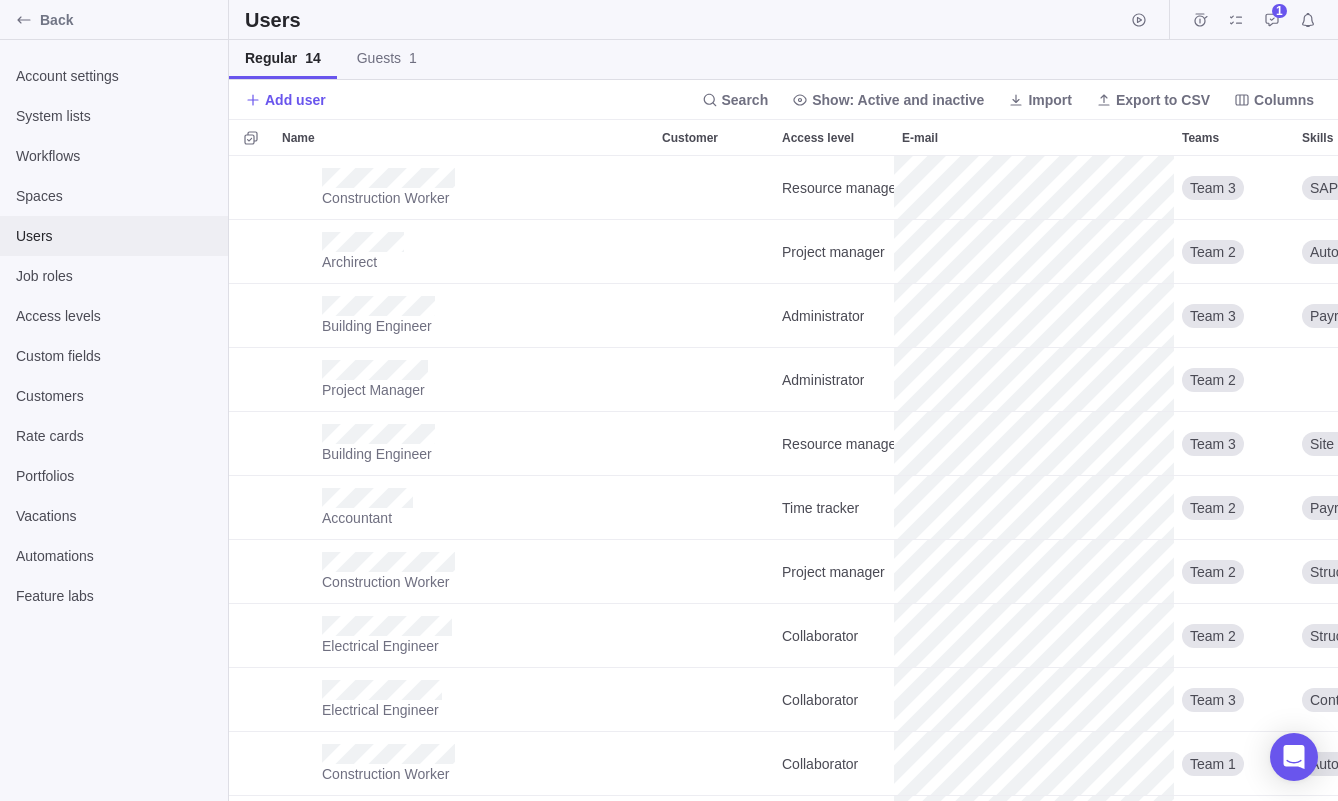 scroll, scrollTop: 1, scrollLeft: 1, axis: both 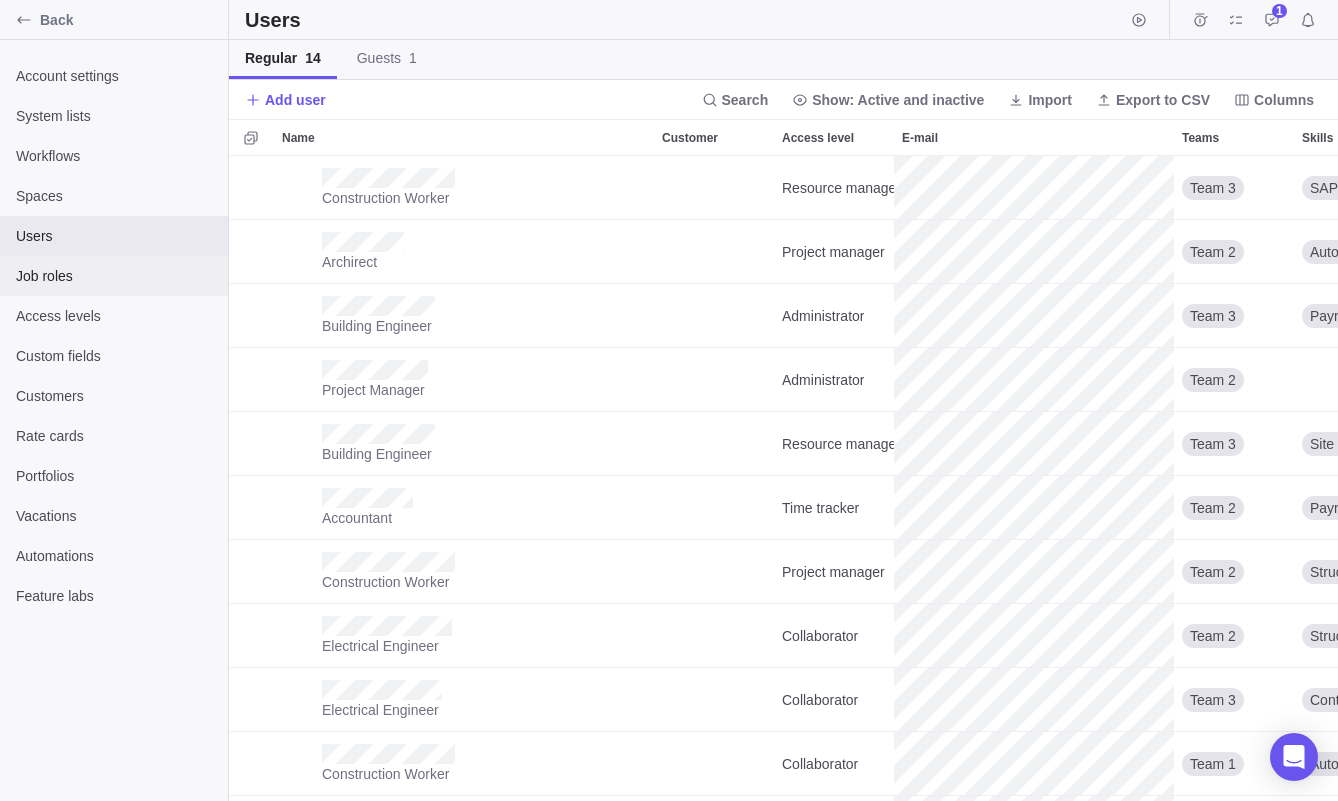 click on "Job roles" at bounding box center [114, 276] 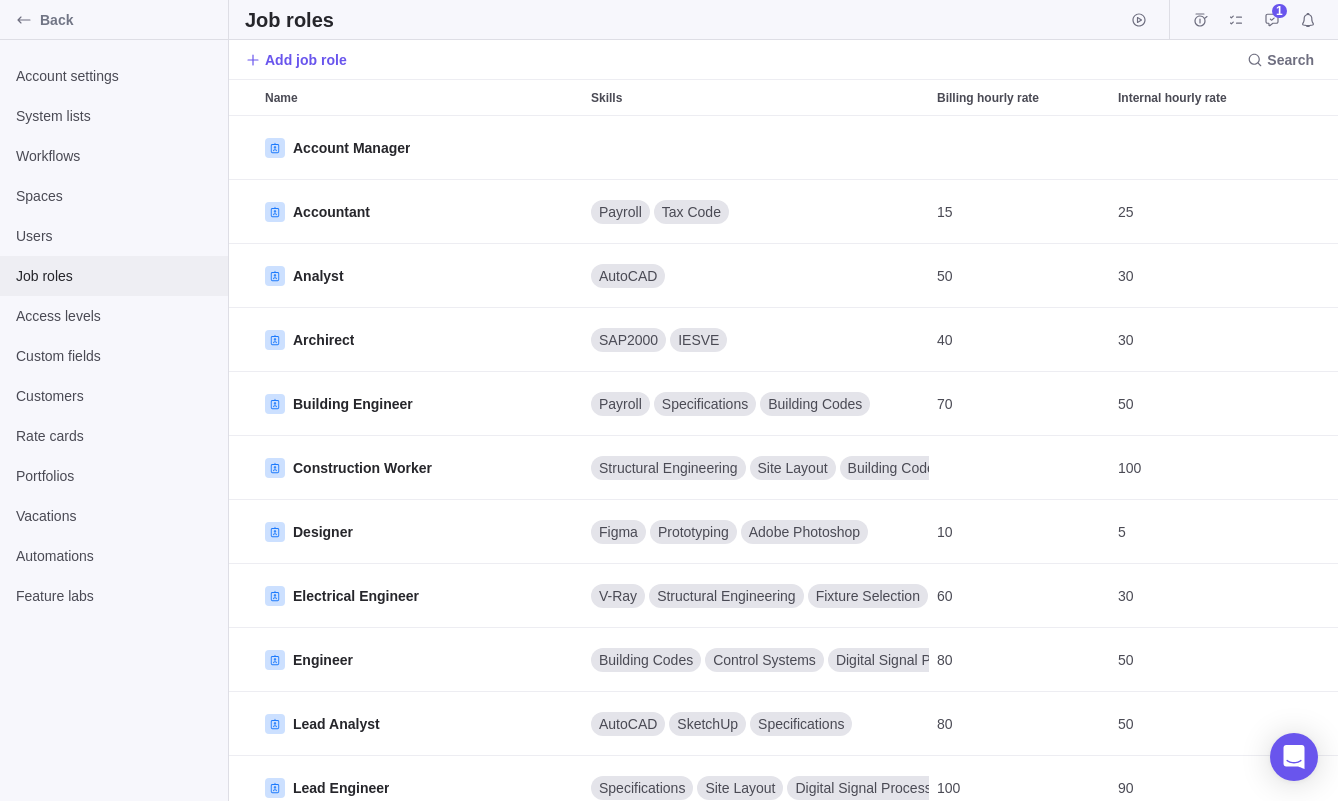 scroll, scrollTop: 1, scrollLeft: 1, axis: both 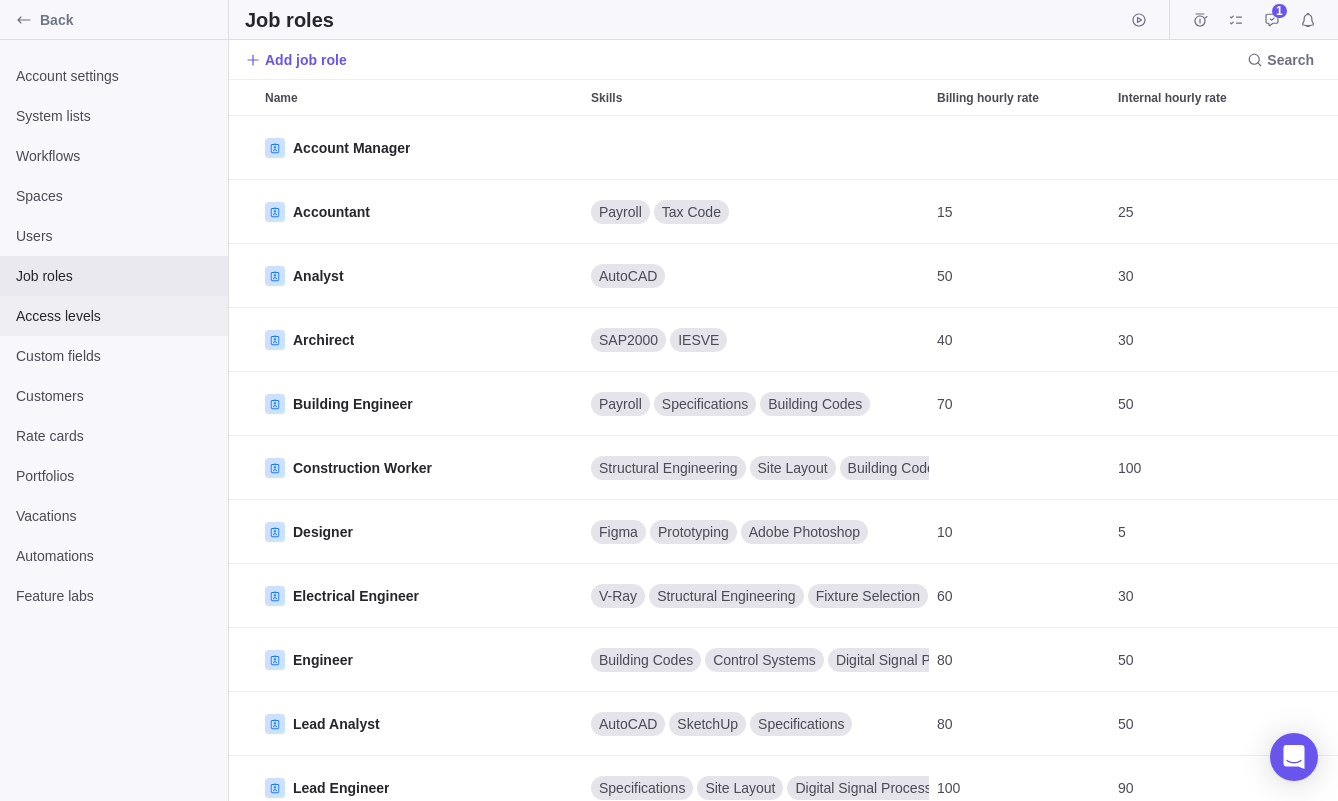click on "Access levels" at bounding box center (114, 316) 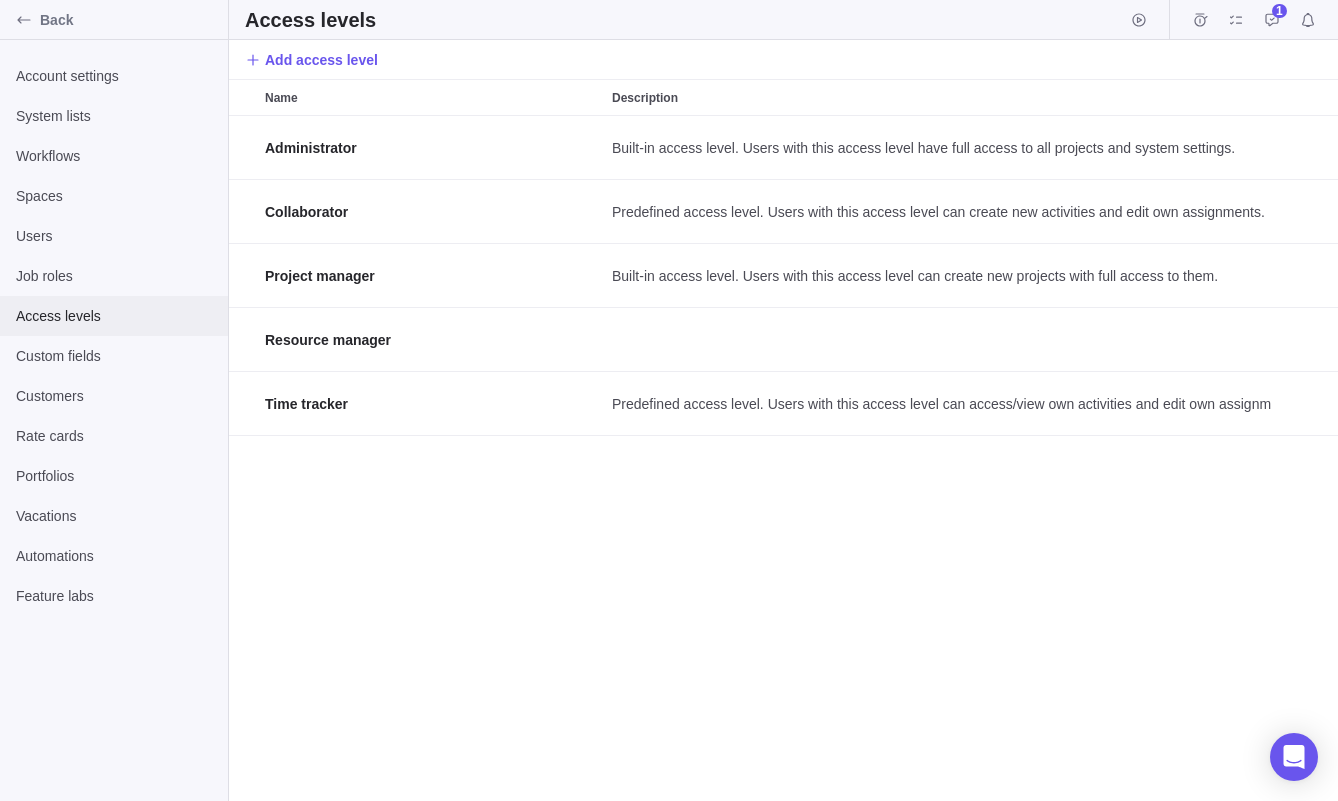 scroll, scrollTop: 1, scrollLeft: 1, axis: both 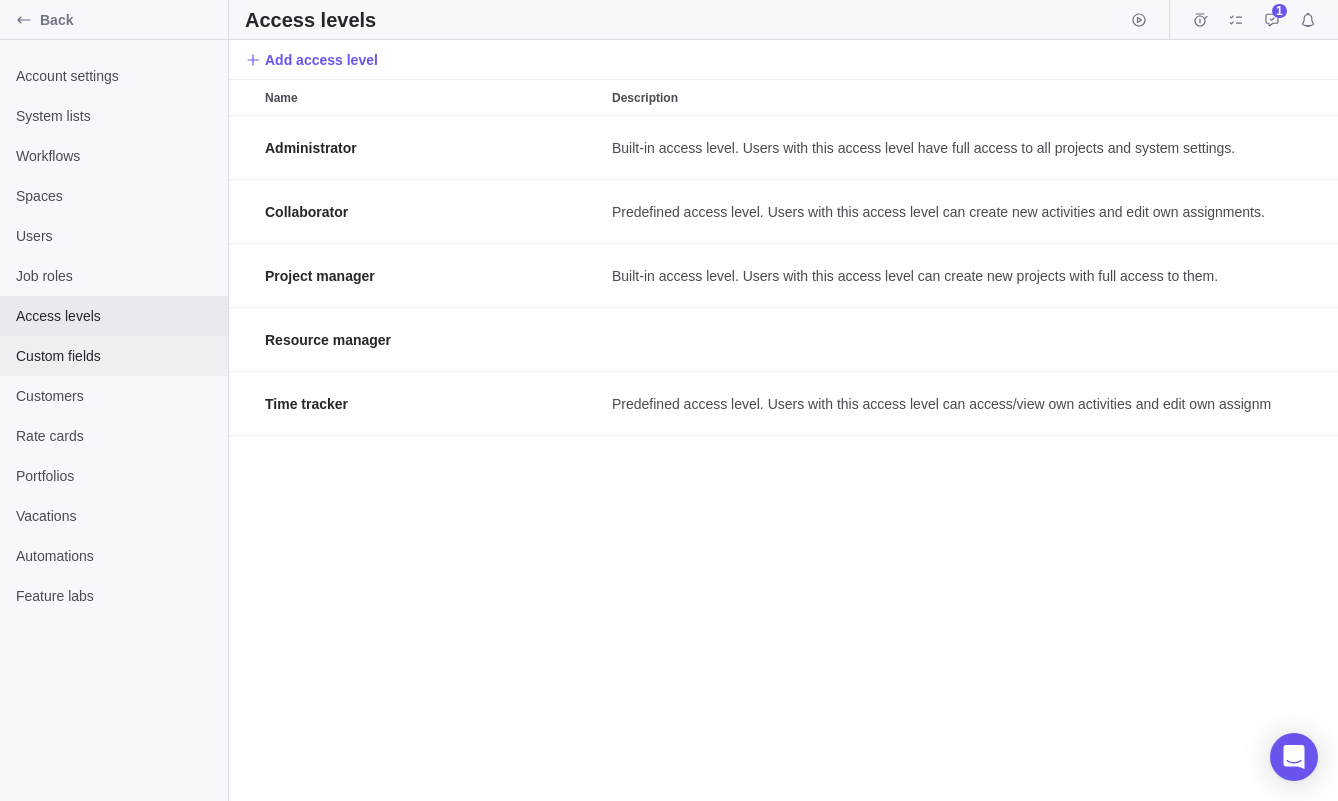 click on "Custom fields" at bounding box center (114, 356) 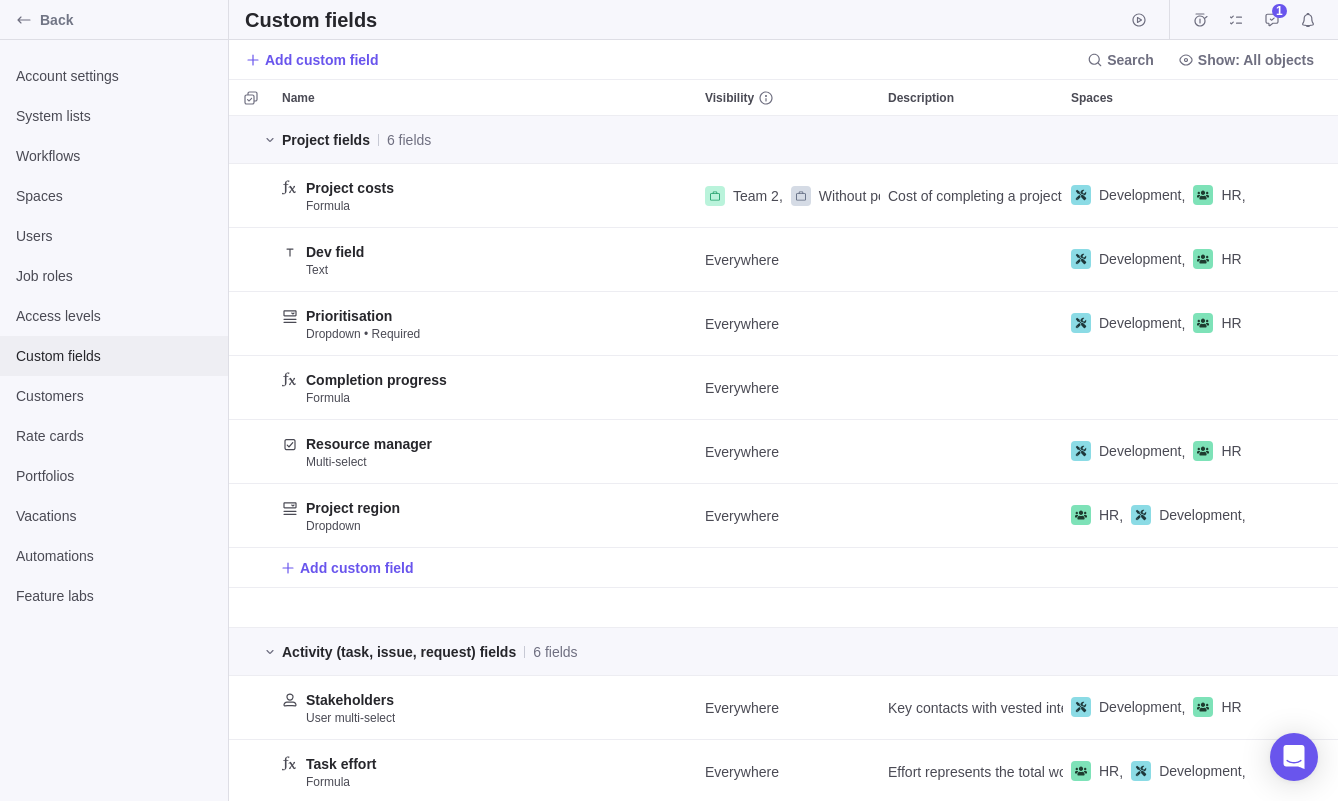scroll, scrollTop: 1, scrollLeft: 1, axis: both 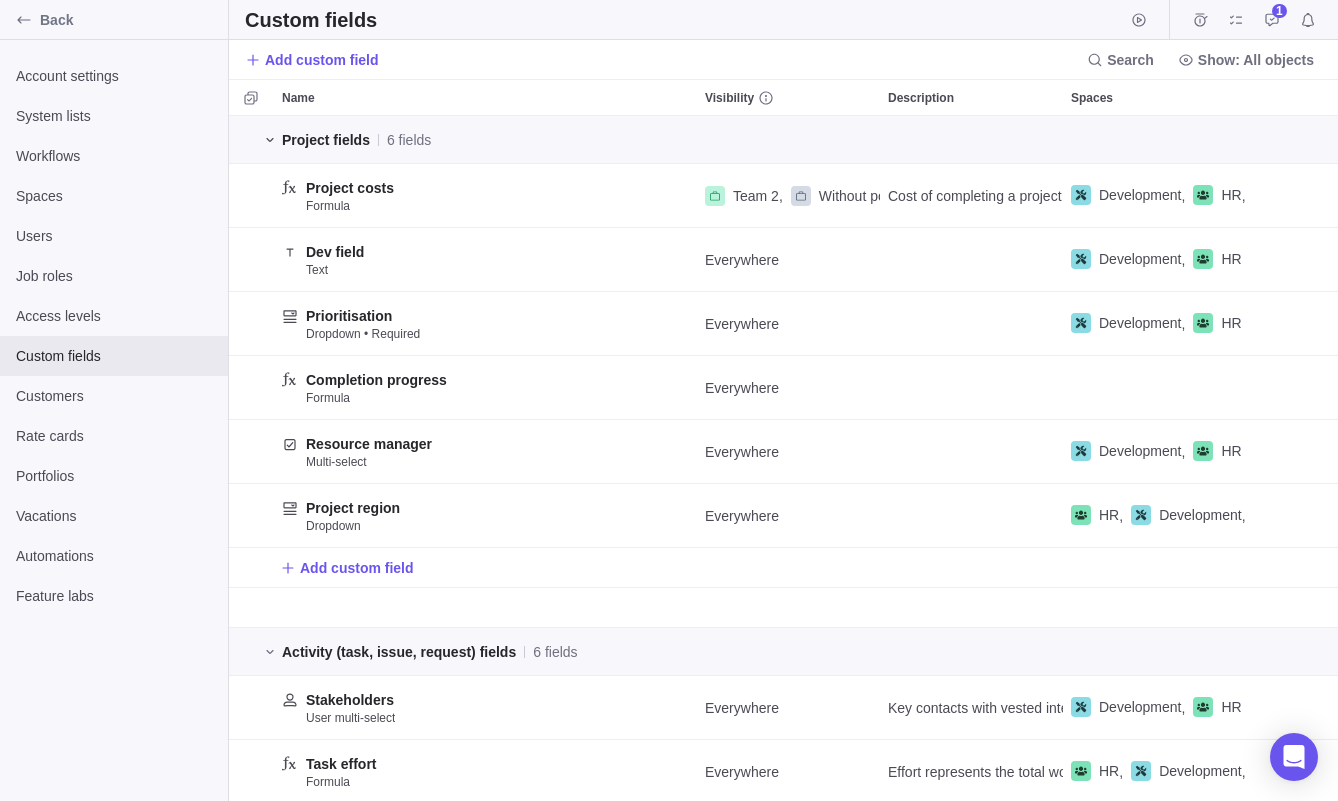 click 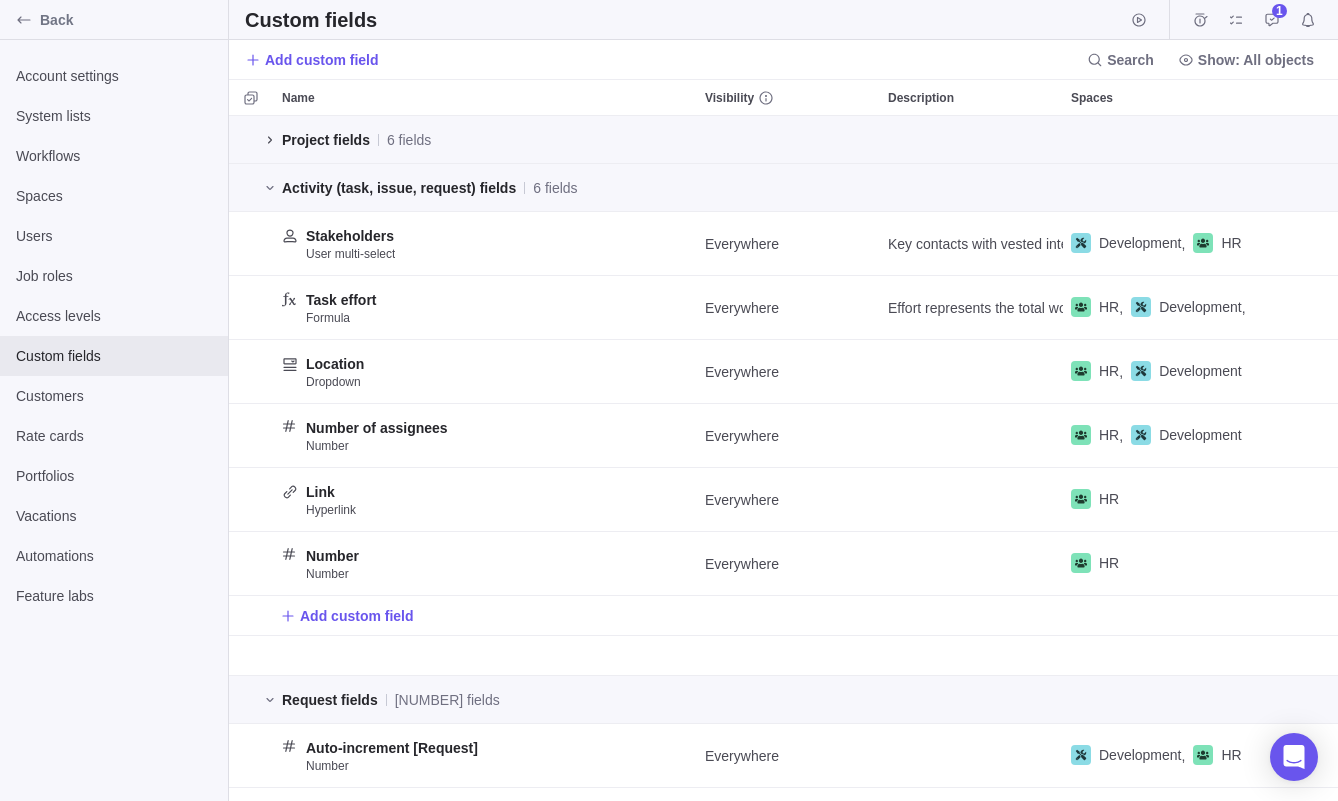 click 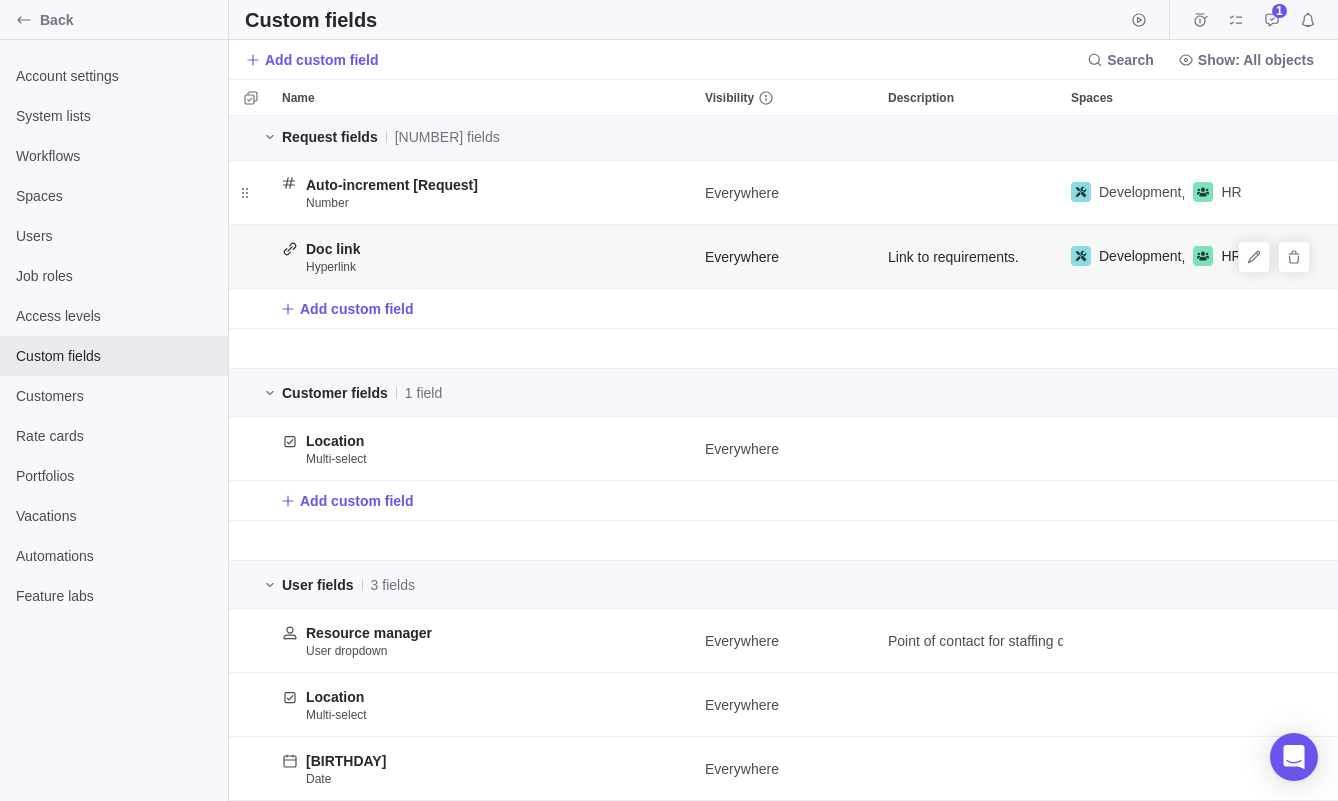 scroll, scrollTop: 1025, scrollLeft: 0, axis: vertical 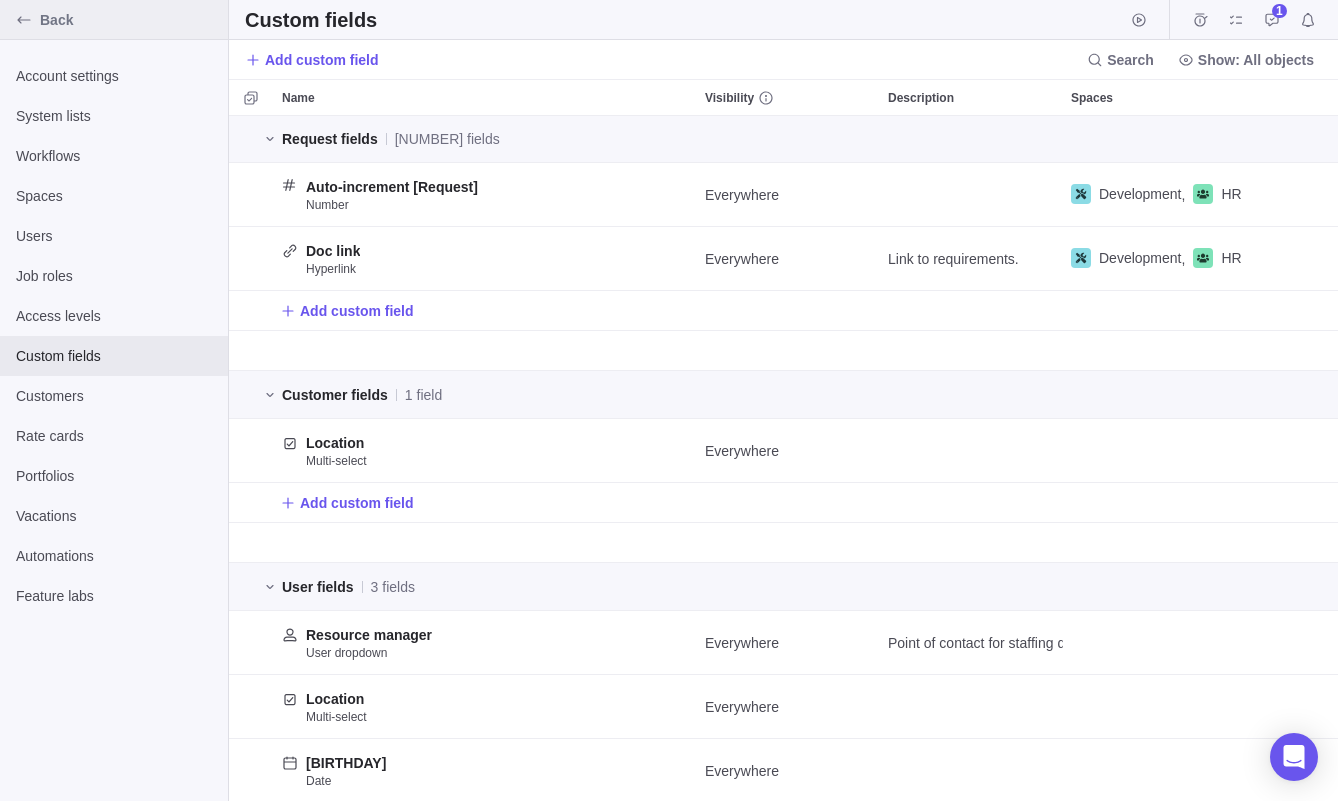 click on "Back" at bounding box center (130, 20) 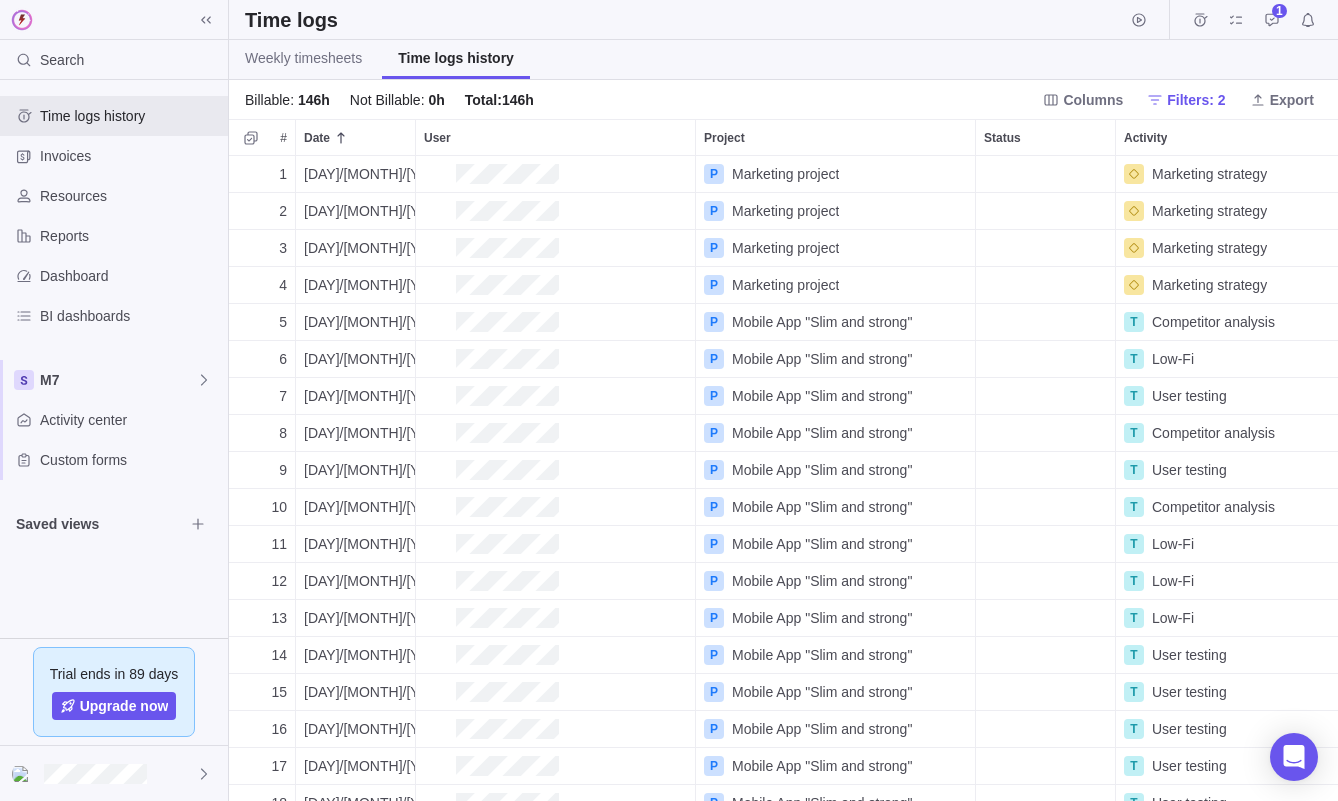 scroll, scrollTop: 1, scrollLeft: 1, axis: both 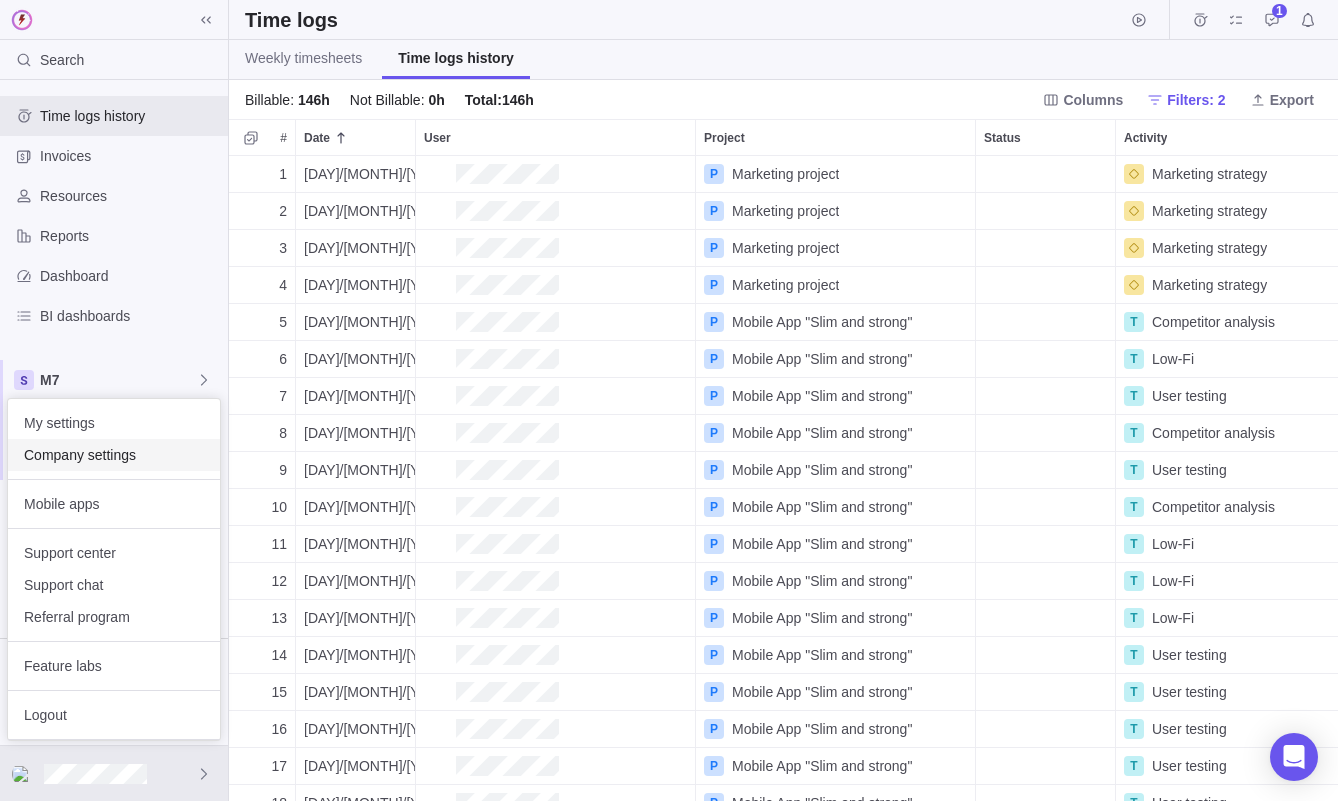 click on "Company settings" at bounding box center (114, 455) 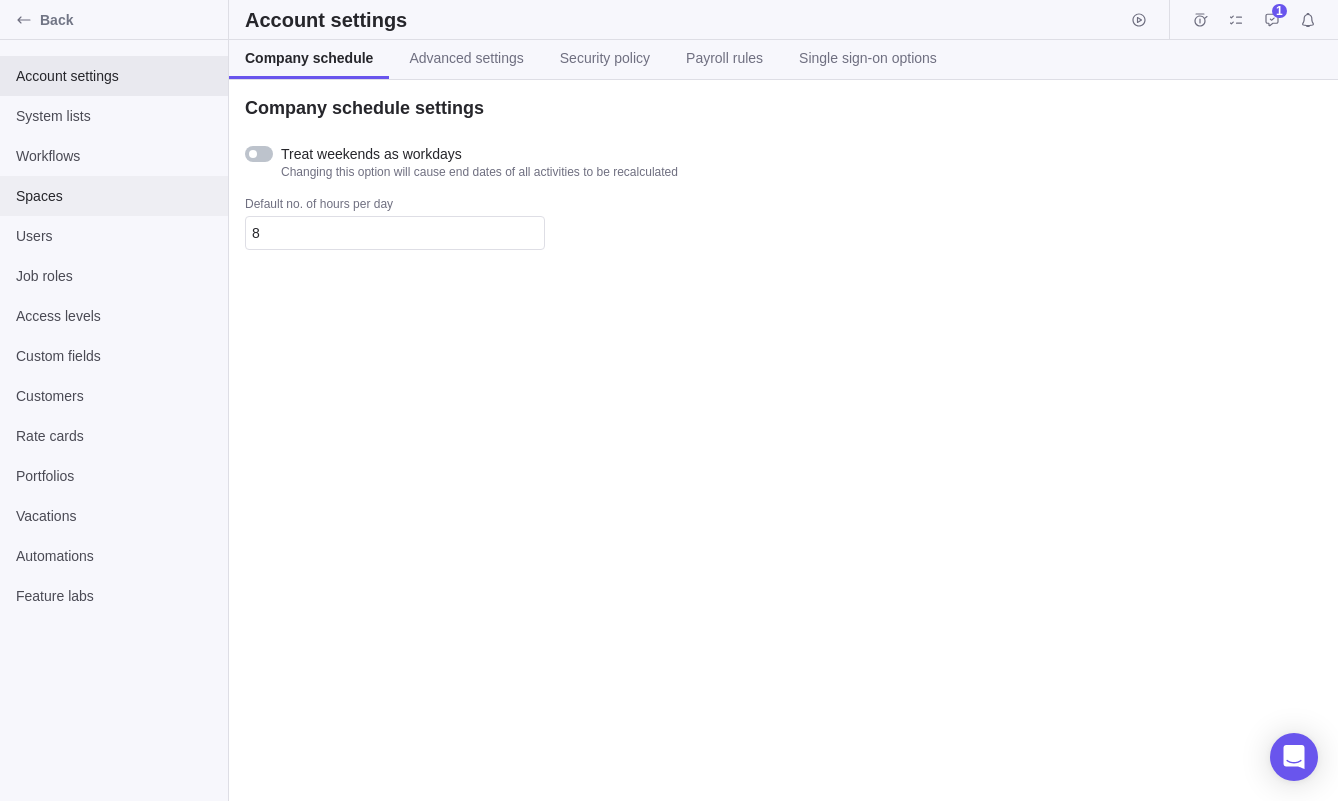 click on "Spaces" at bounding box center [114, 196] 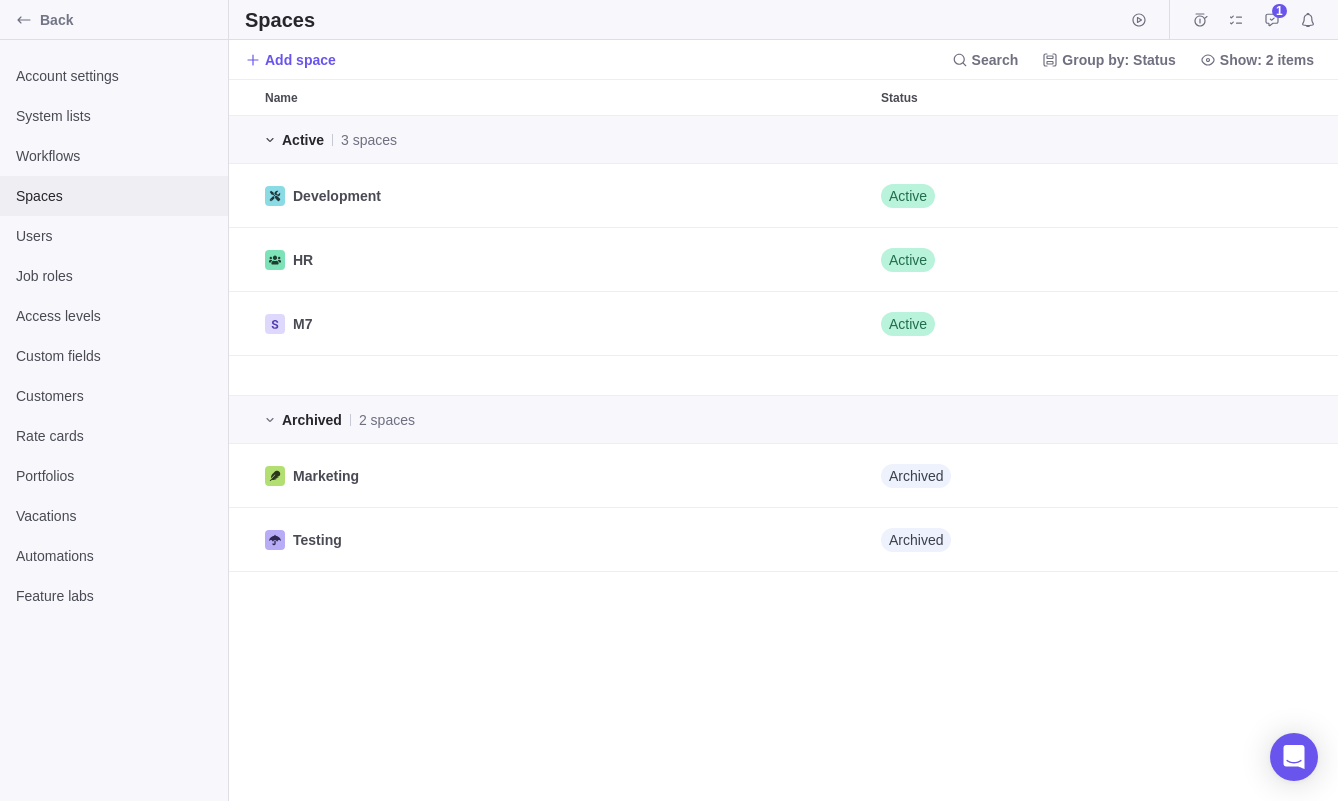 scroll, scrollTop: 1, scrollLeft: 1, axis: both 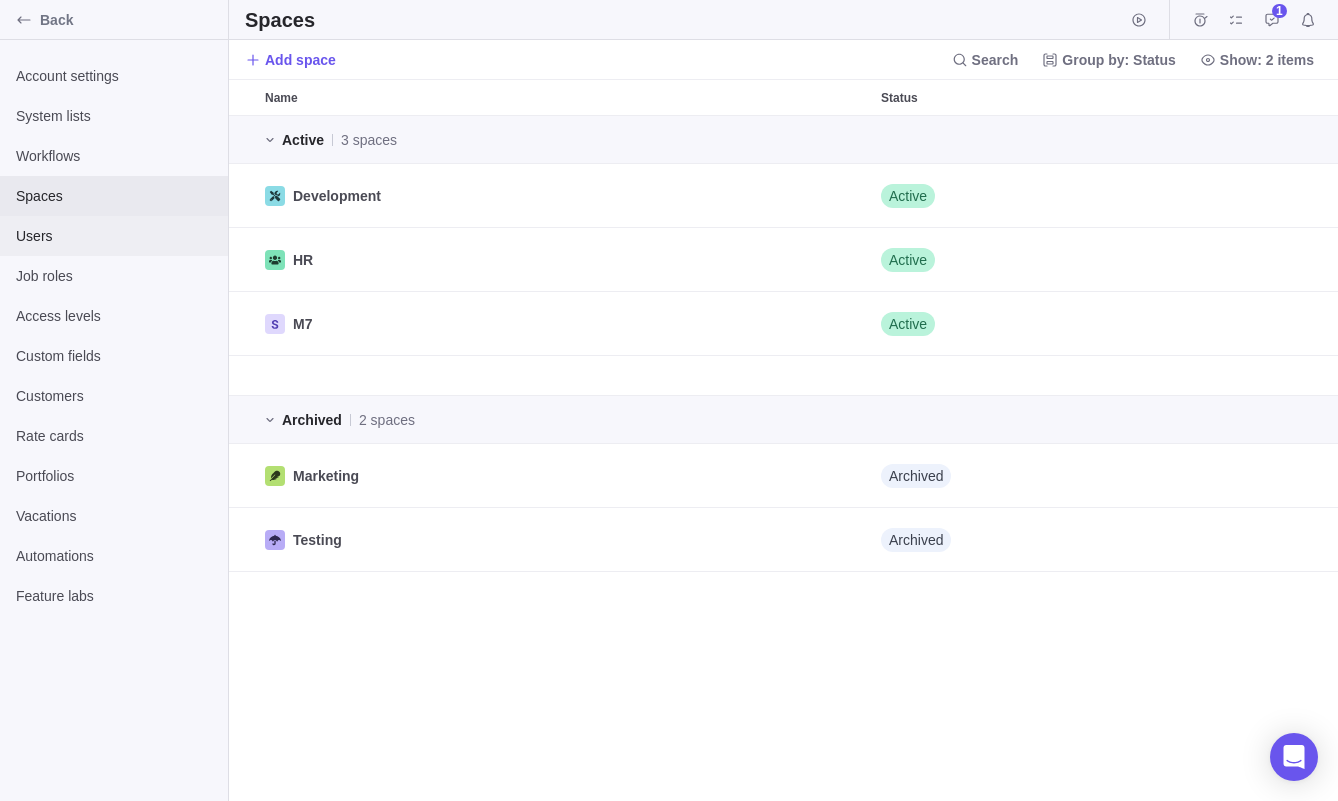 click on "Users" at bounding box center [114, 236] 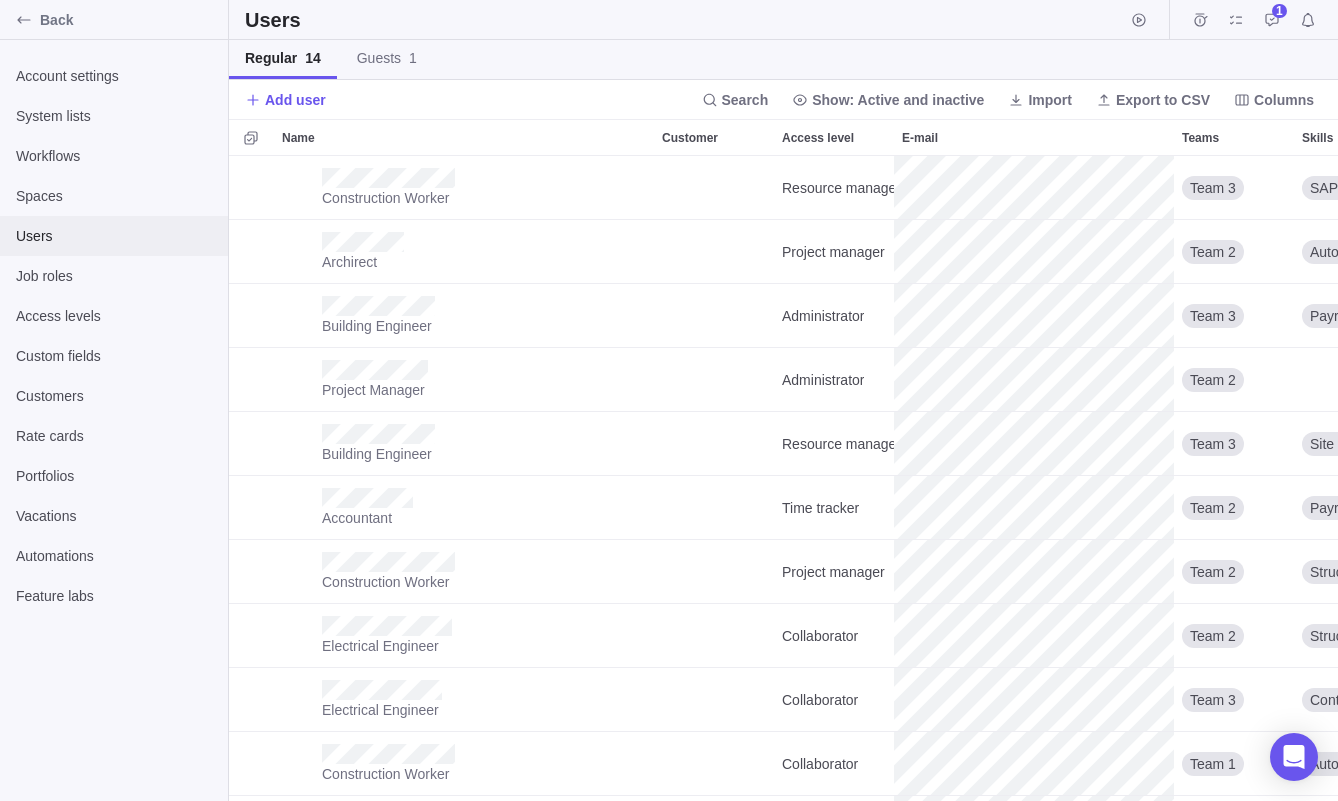 scroll, scrollTop: 1, scrollLeft: 1, axis: both 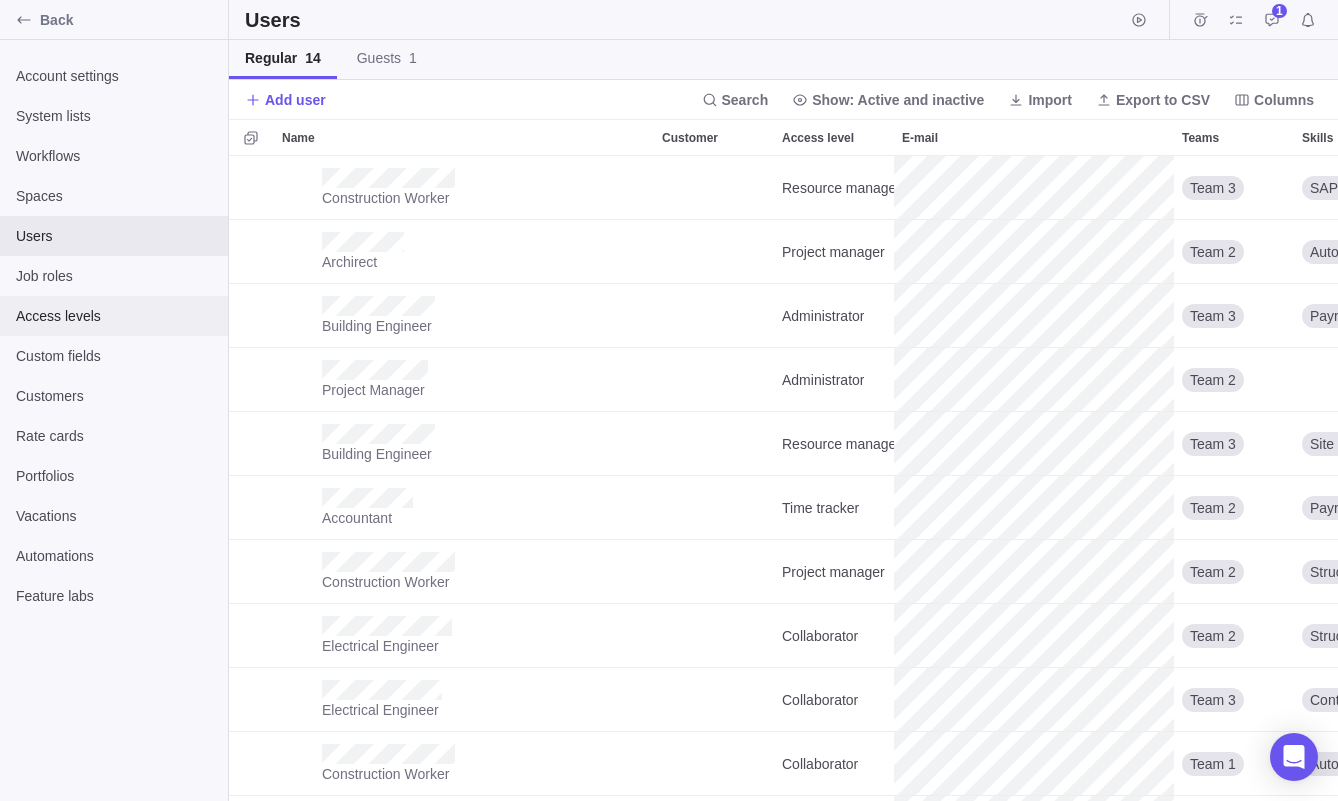 click on "Access levels" at bounding box center (114, 316) 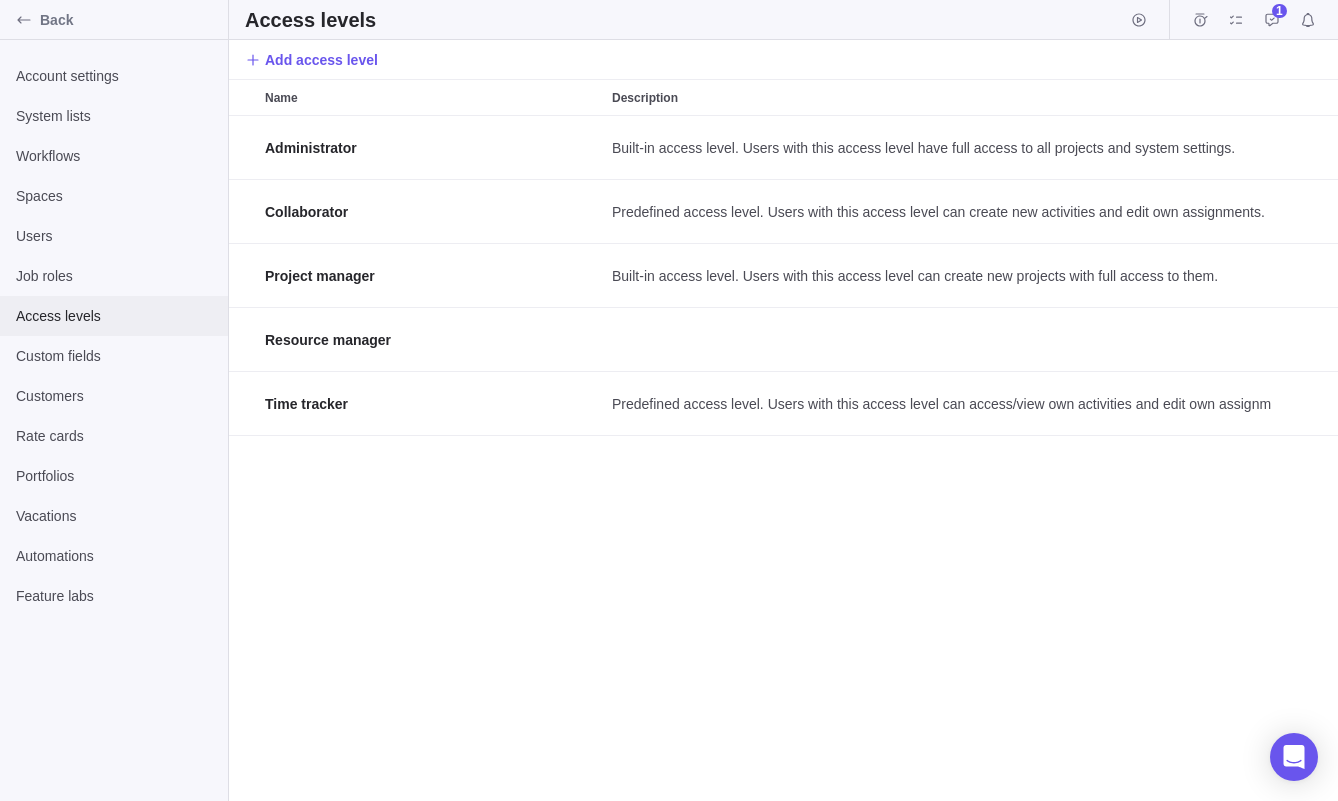 scroll, scrollTop: 1, scrollLeft: 1, axis: both 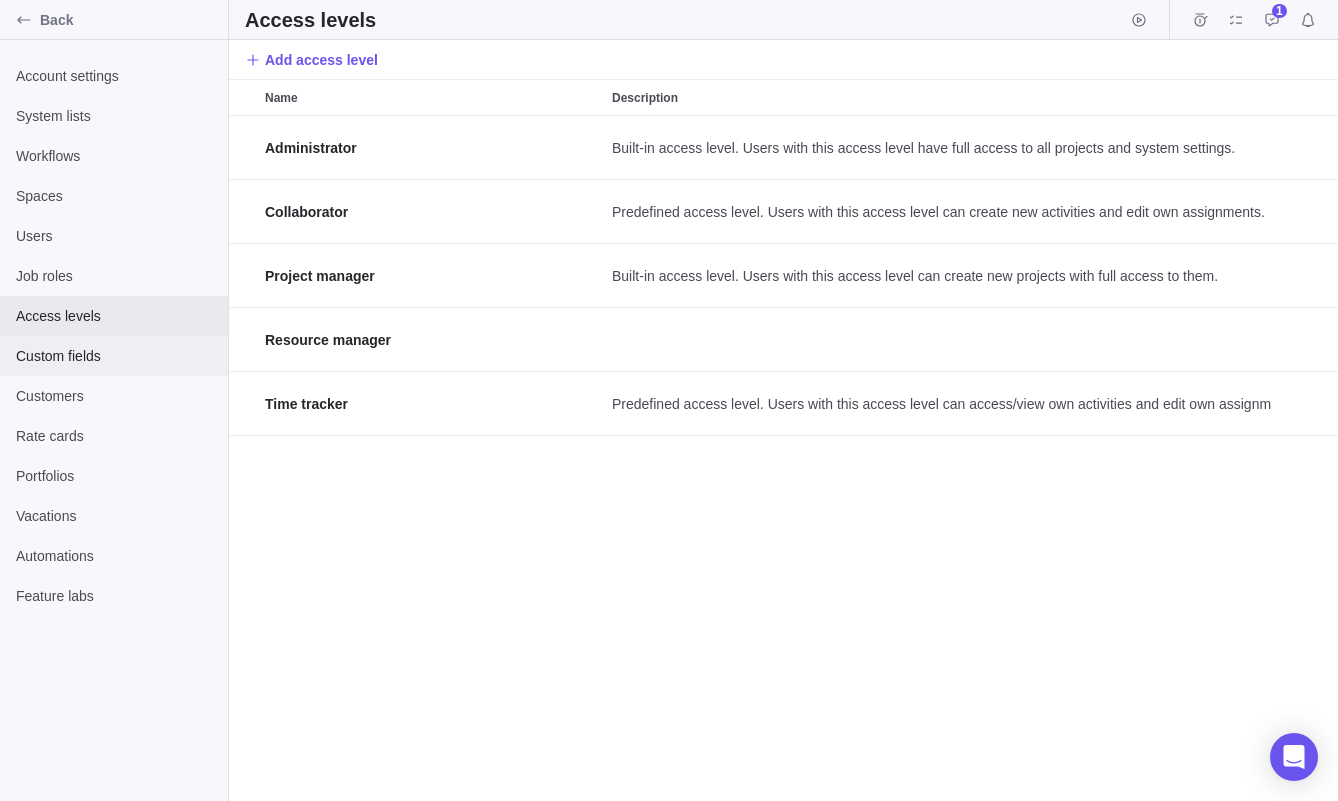 click on "Custom fields" at bounding box center (114, 356) 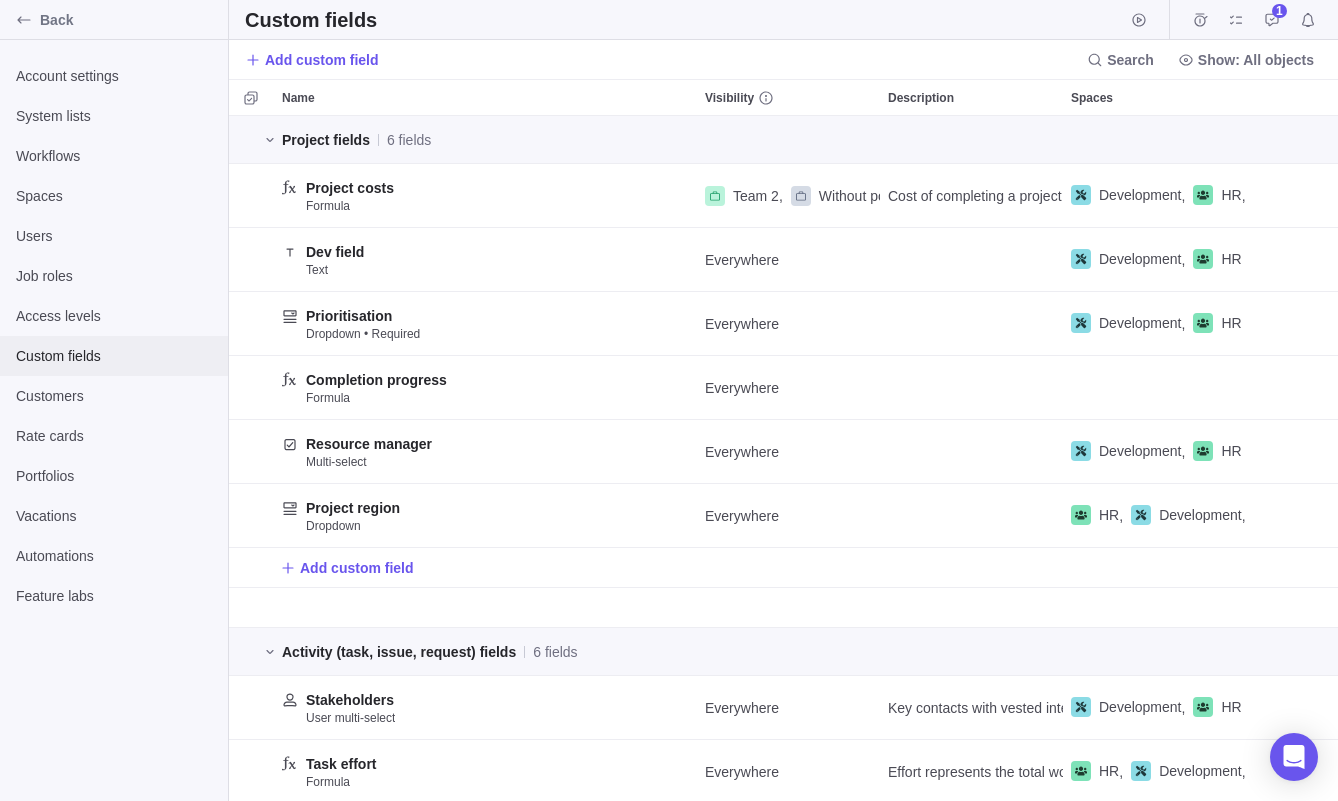 scroll, scrollTop: 1, scrollLeft: 1, axis: both 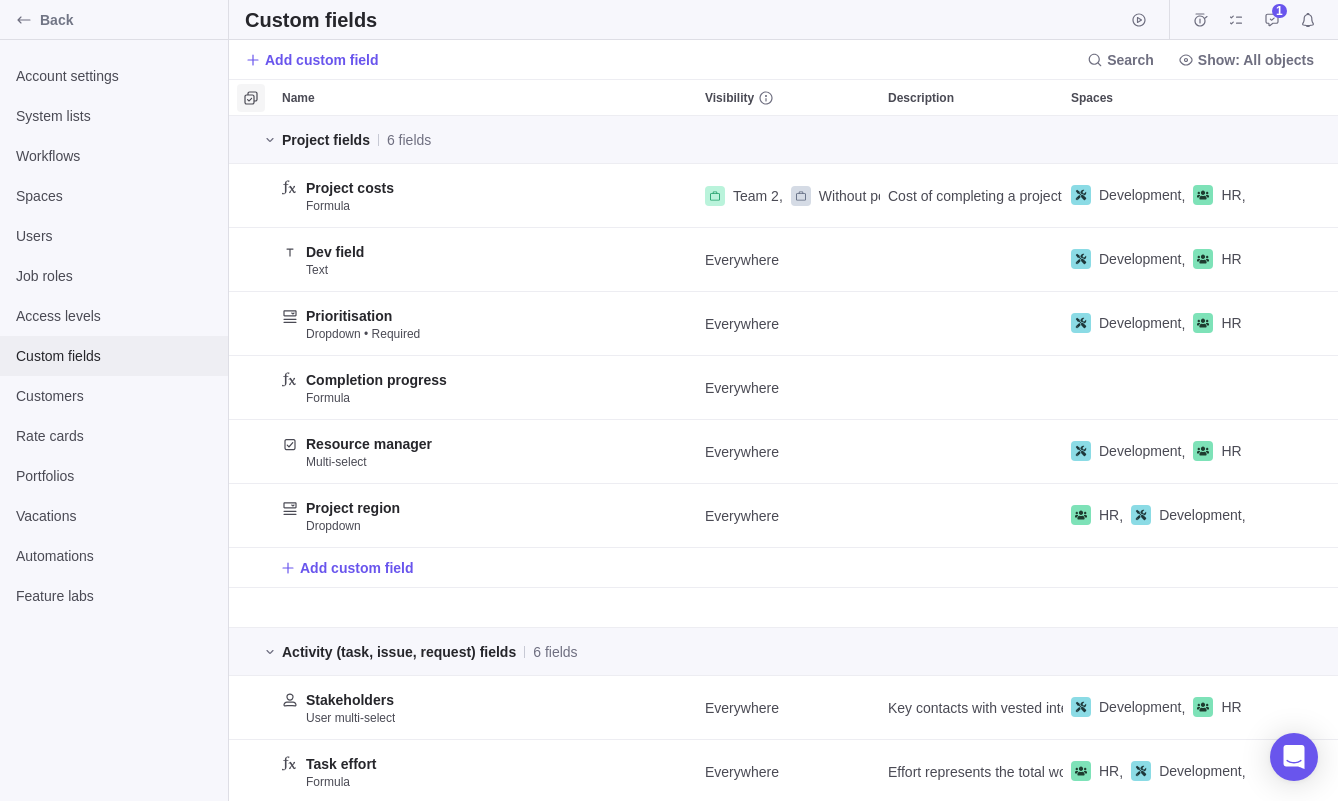 click 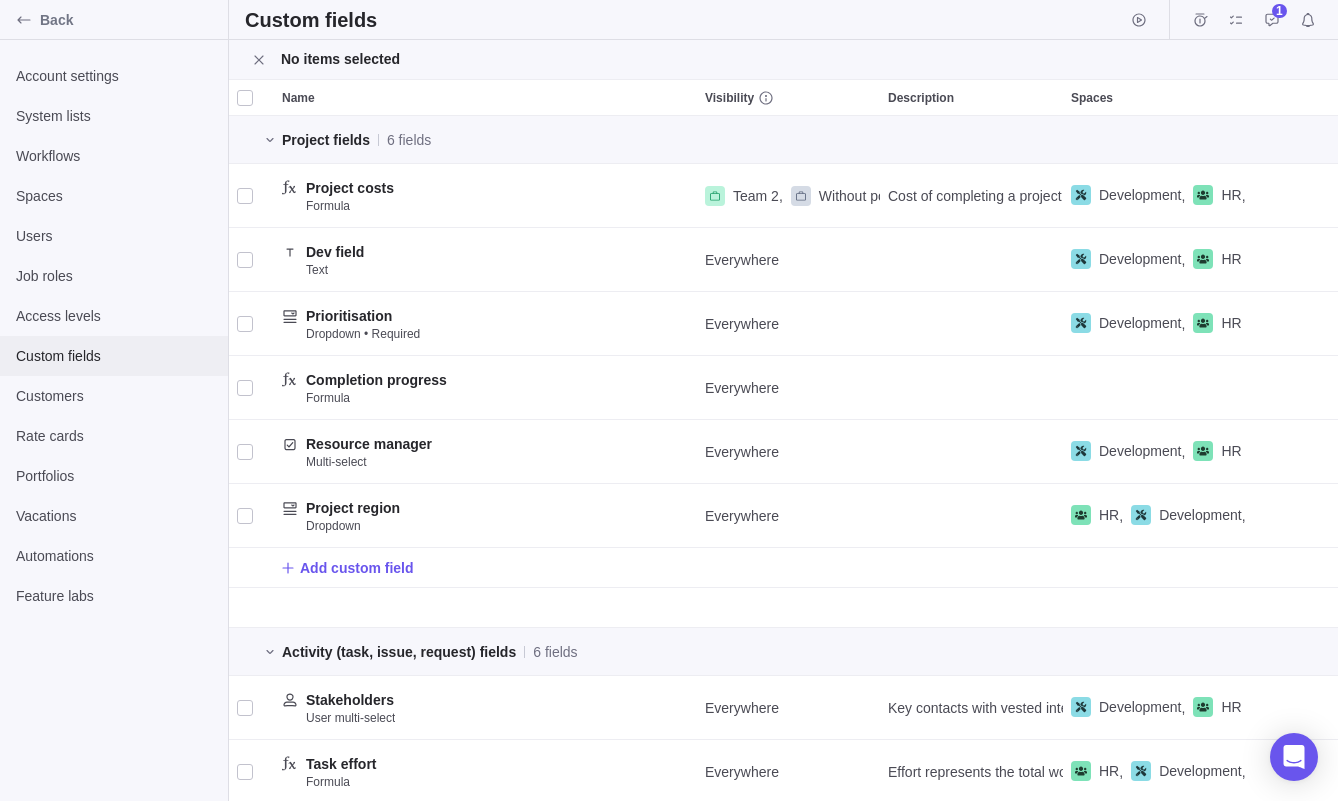 scroll, scrollTop: 1, scrollLeft: 1, axis: both 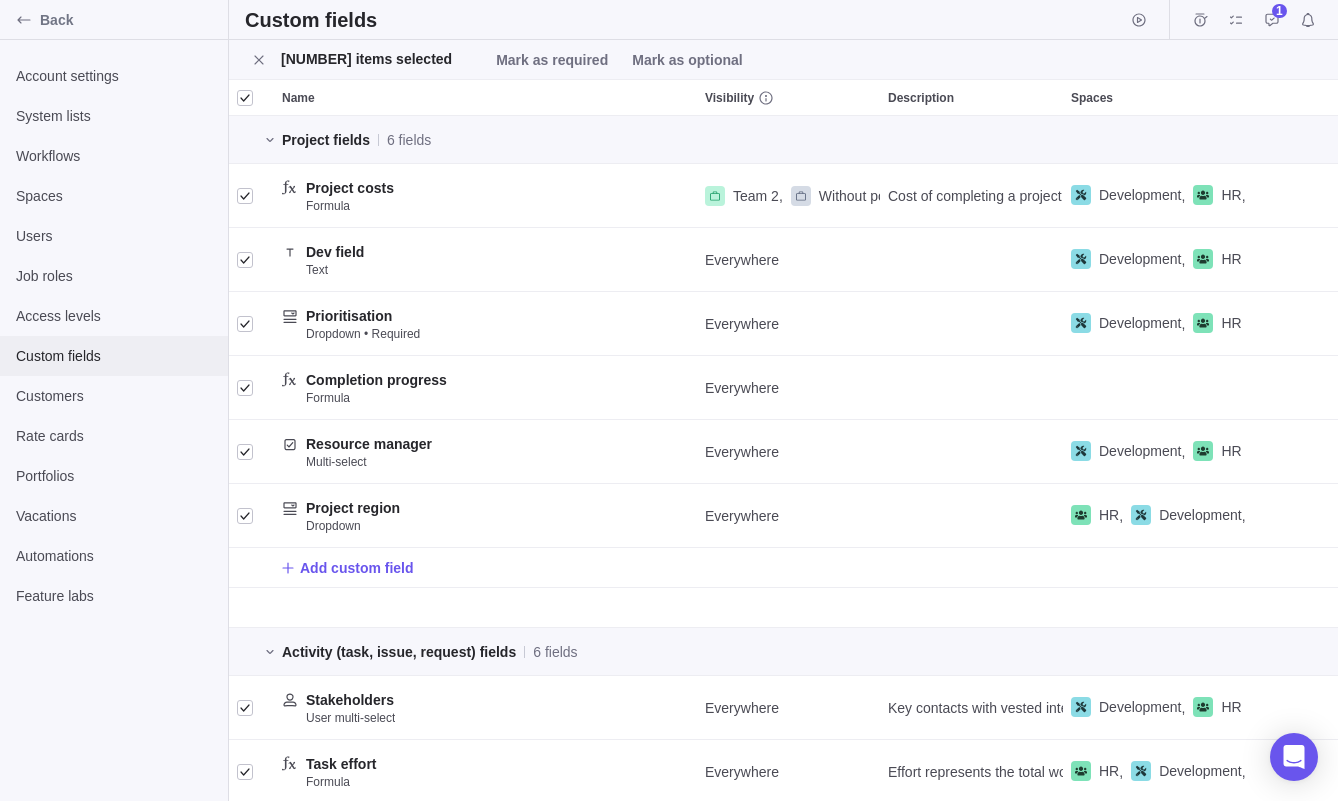 click at bounding box center (245, 98) 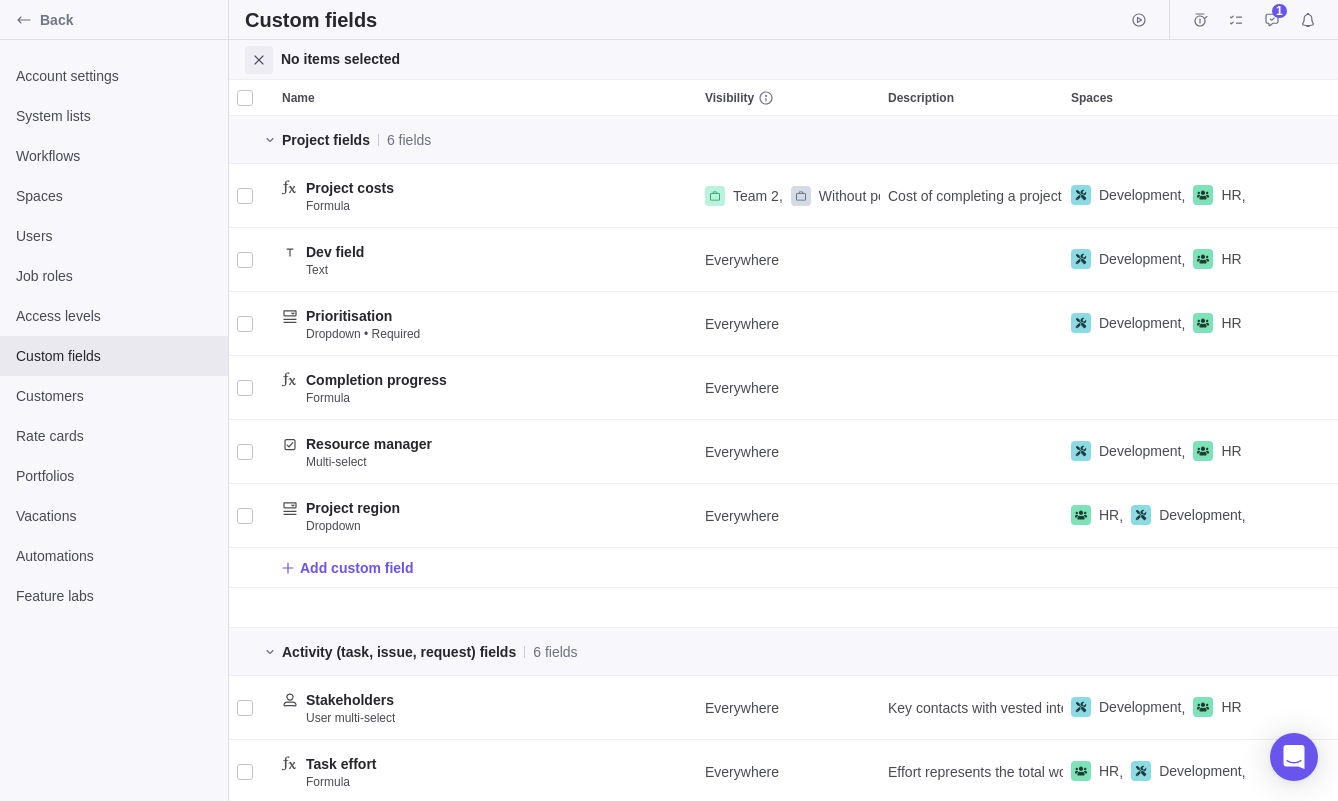 click 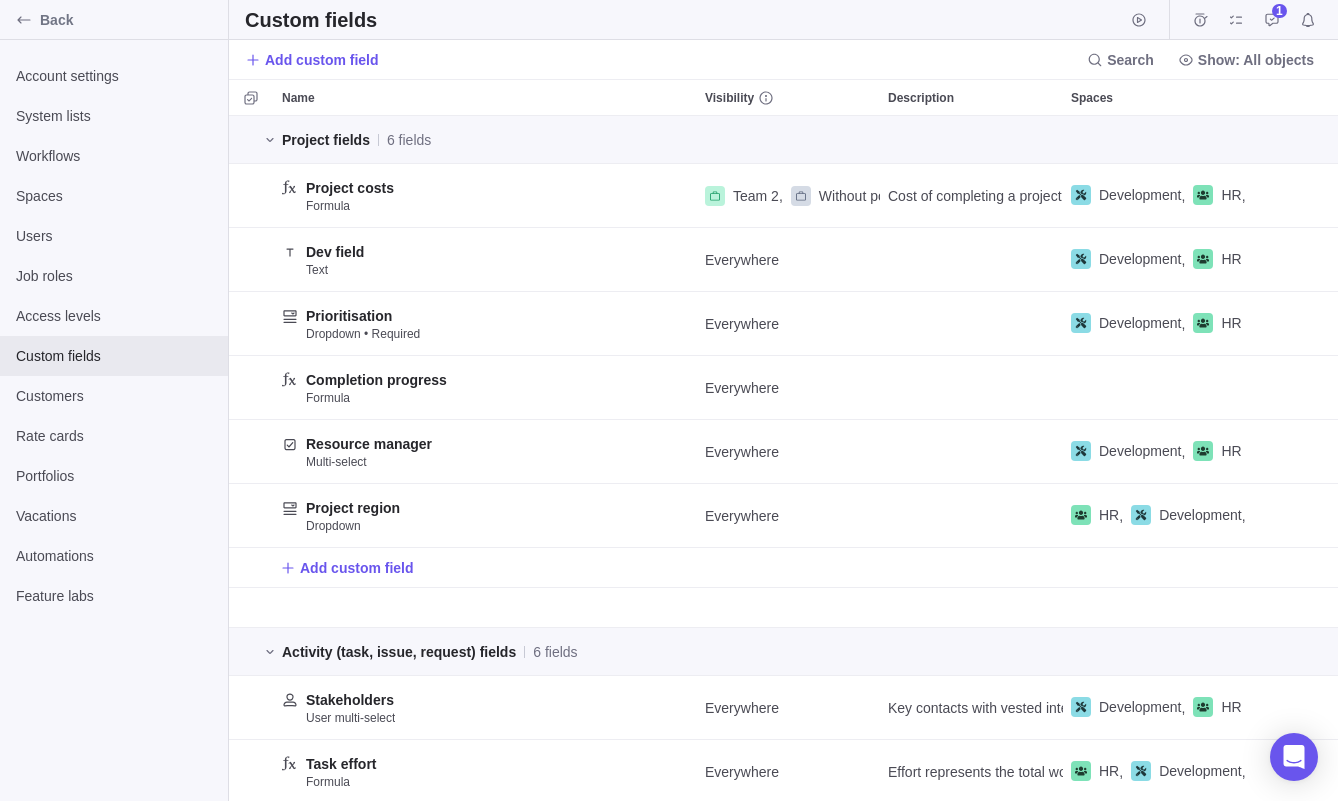 scroll, scrollTop: 1, scrollLeft: 1, axis: both 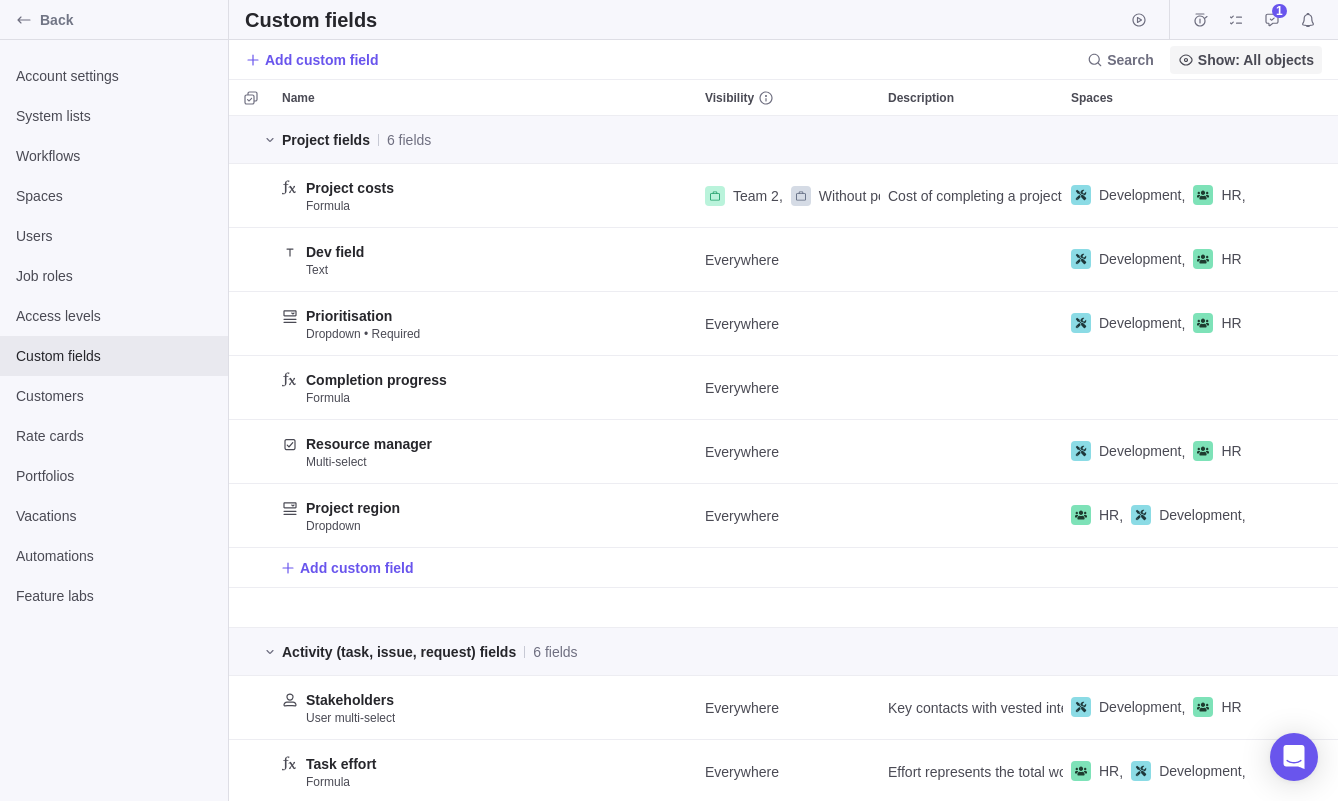 click on "Show: All objects" at bounding box center (1256, 60) 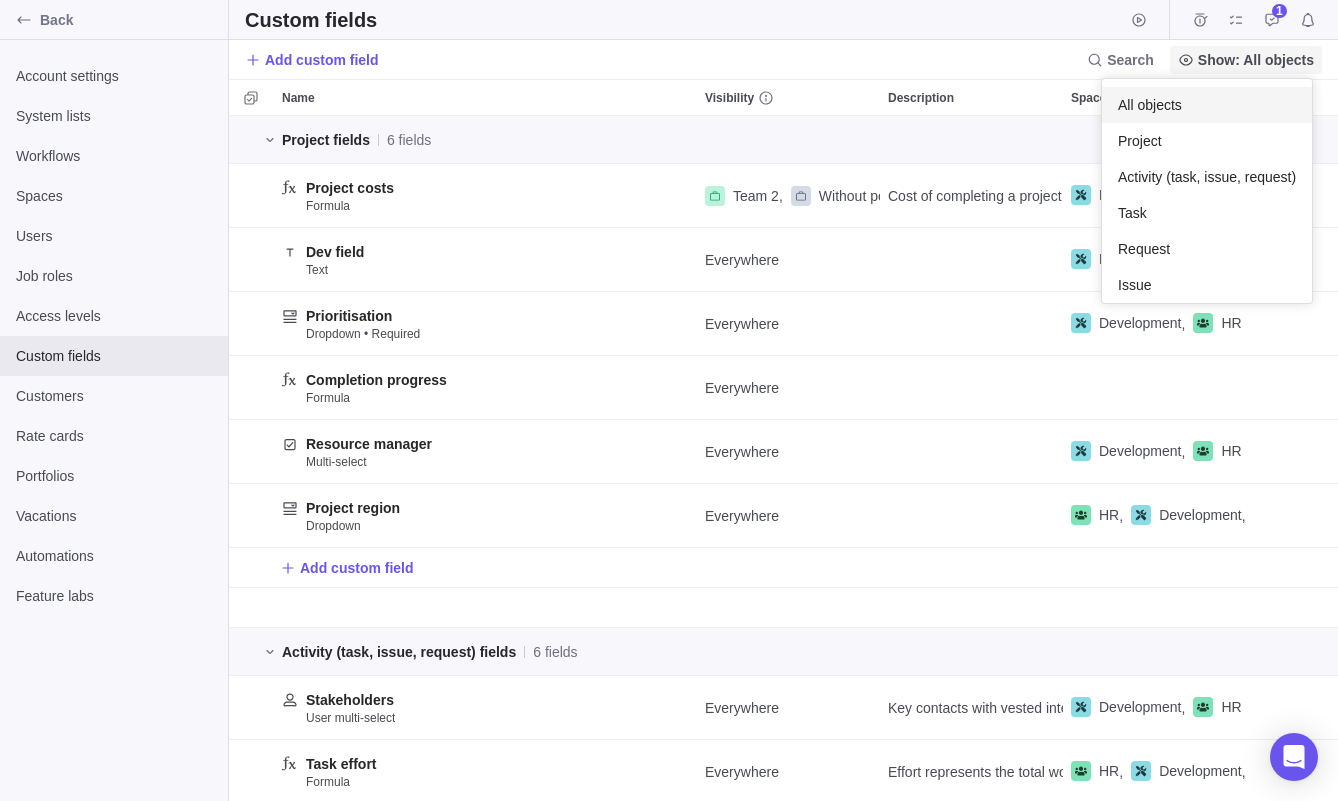 click on "Show: All objects" at bounding box center [1246, 60] 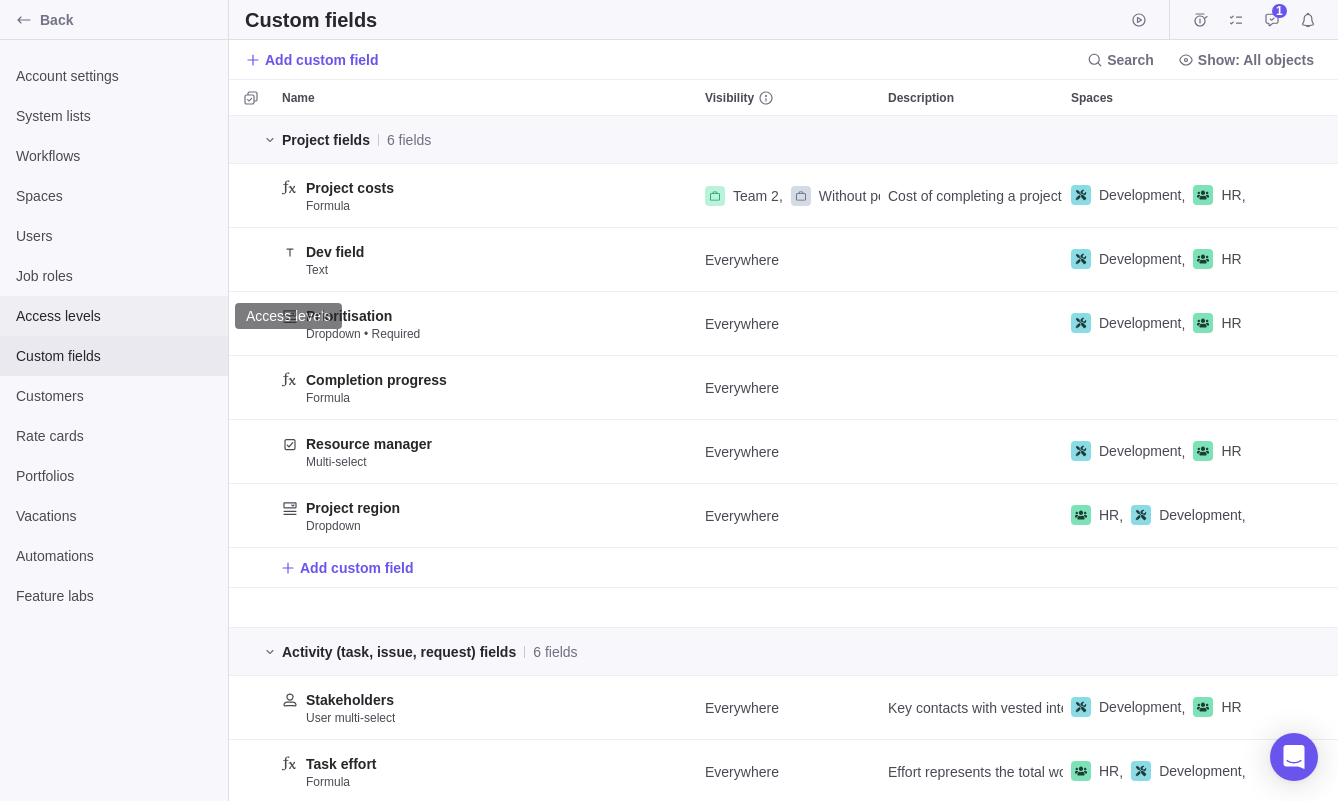 click on "Access levels" at bounding box center [114, 316] 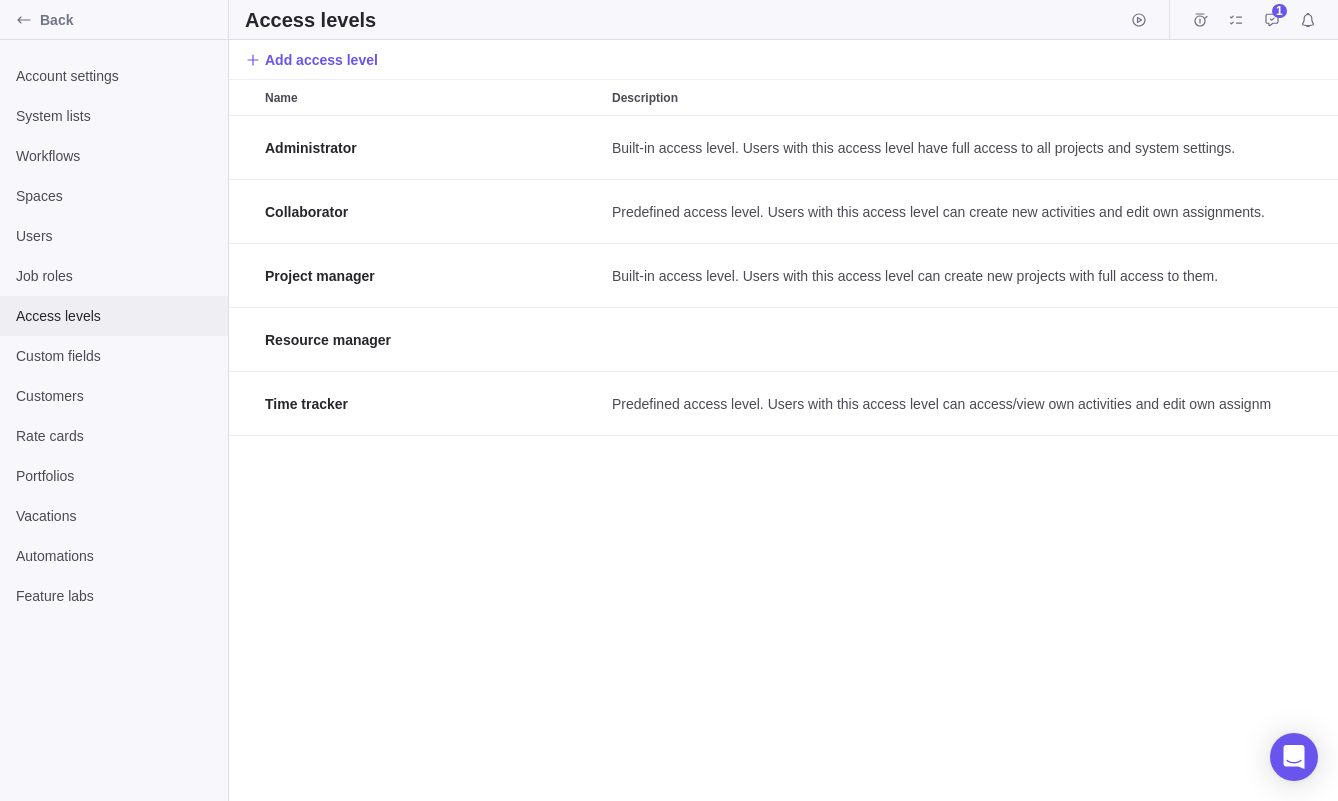 scroll, scrollTop: 1, scrollLeft: 1, axis: both 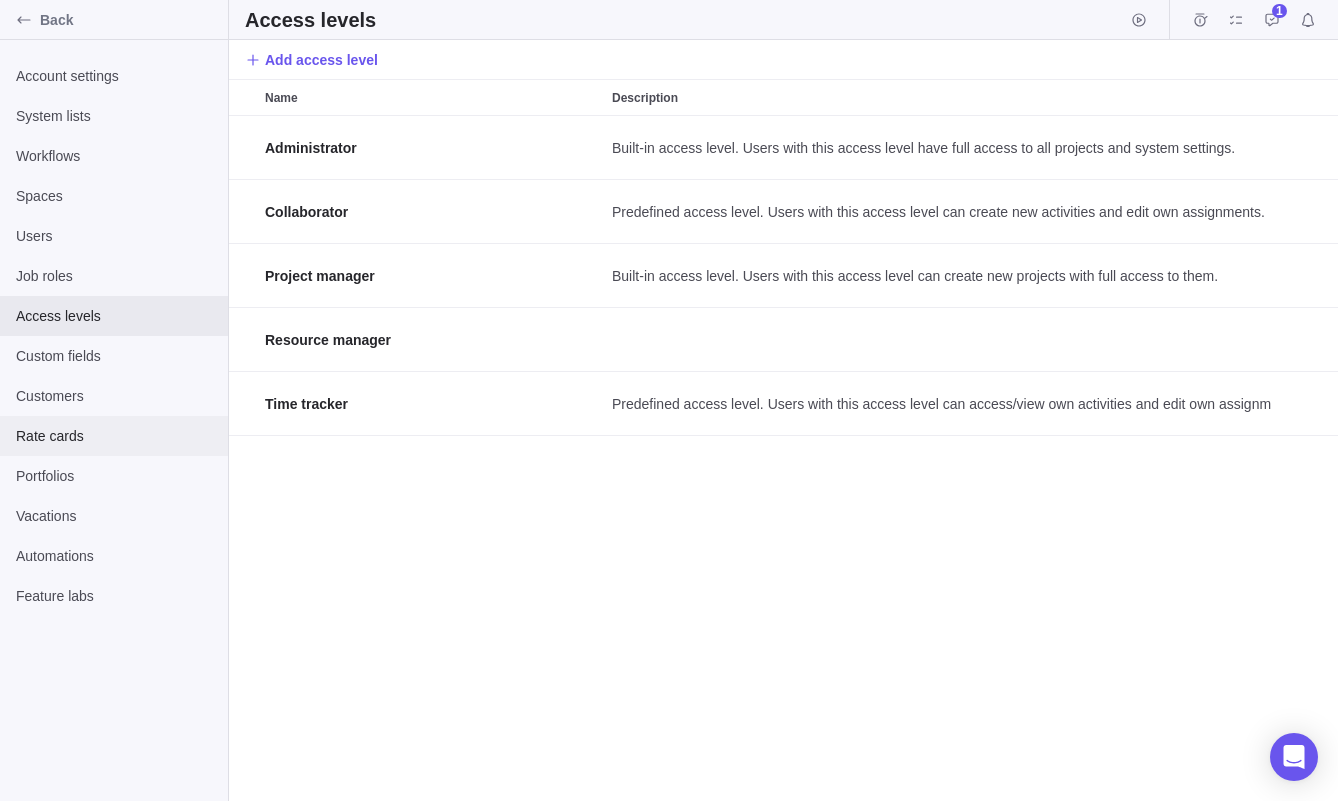 click on "Rate cards" at bounding box center (114, 436) 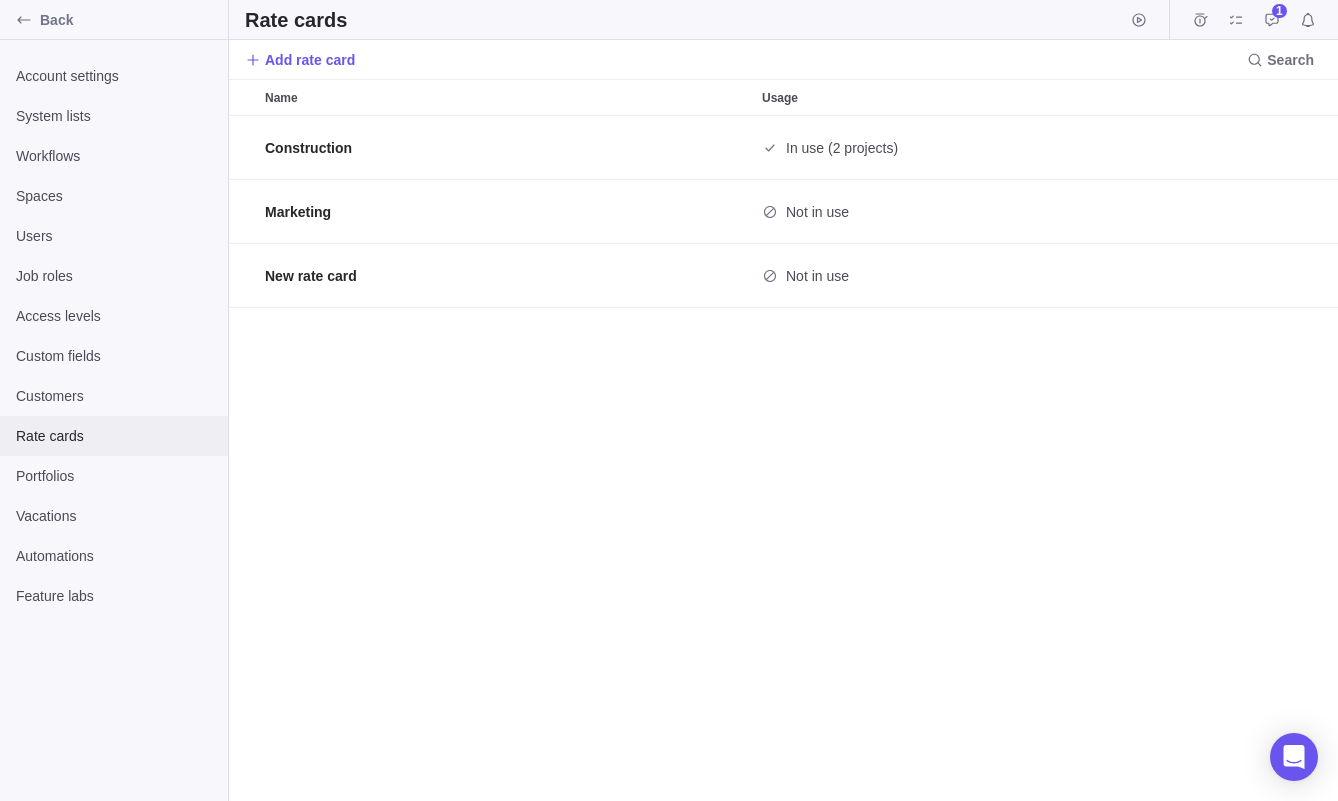 scroll, scrollTop: 1, scrollLeft: 1, axis: both 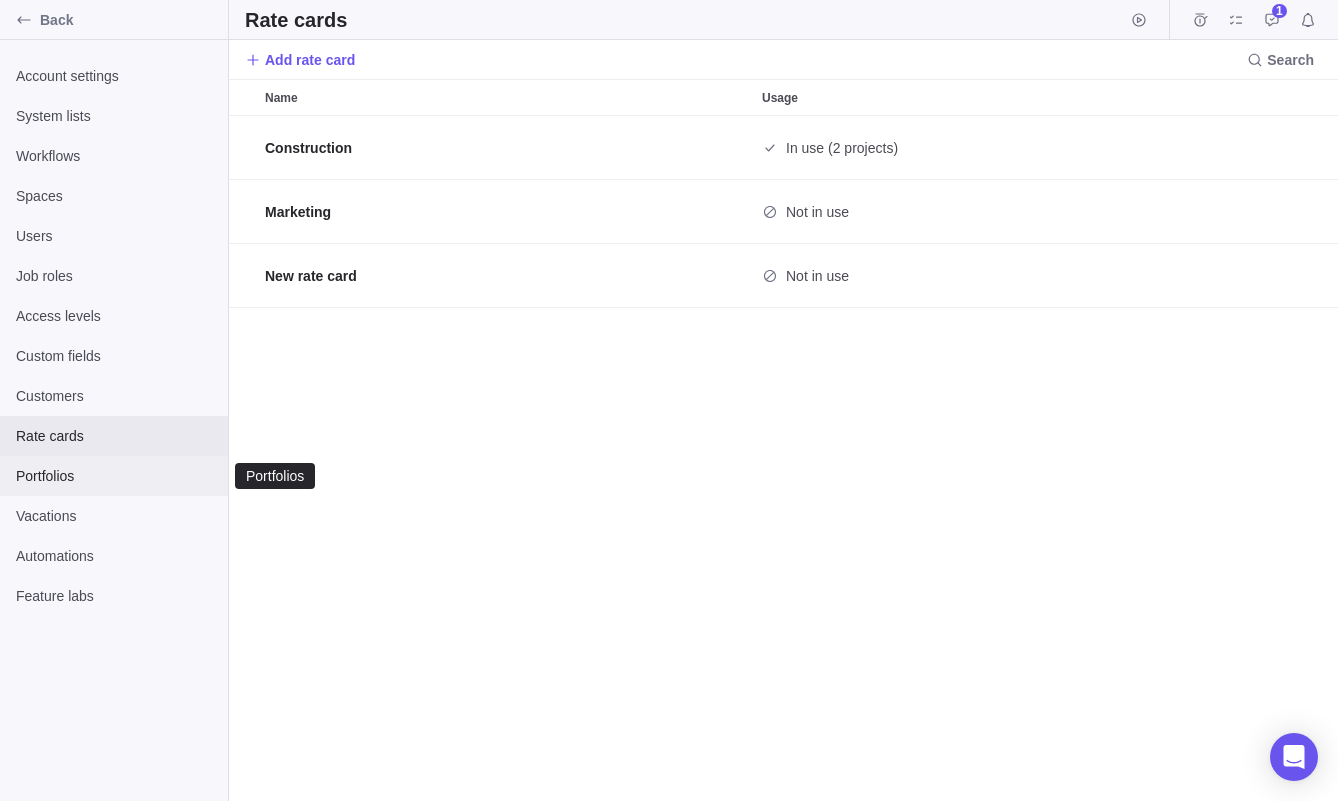 click on "Portfolios" at bounding box center (114, 476) 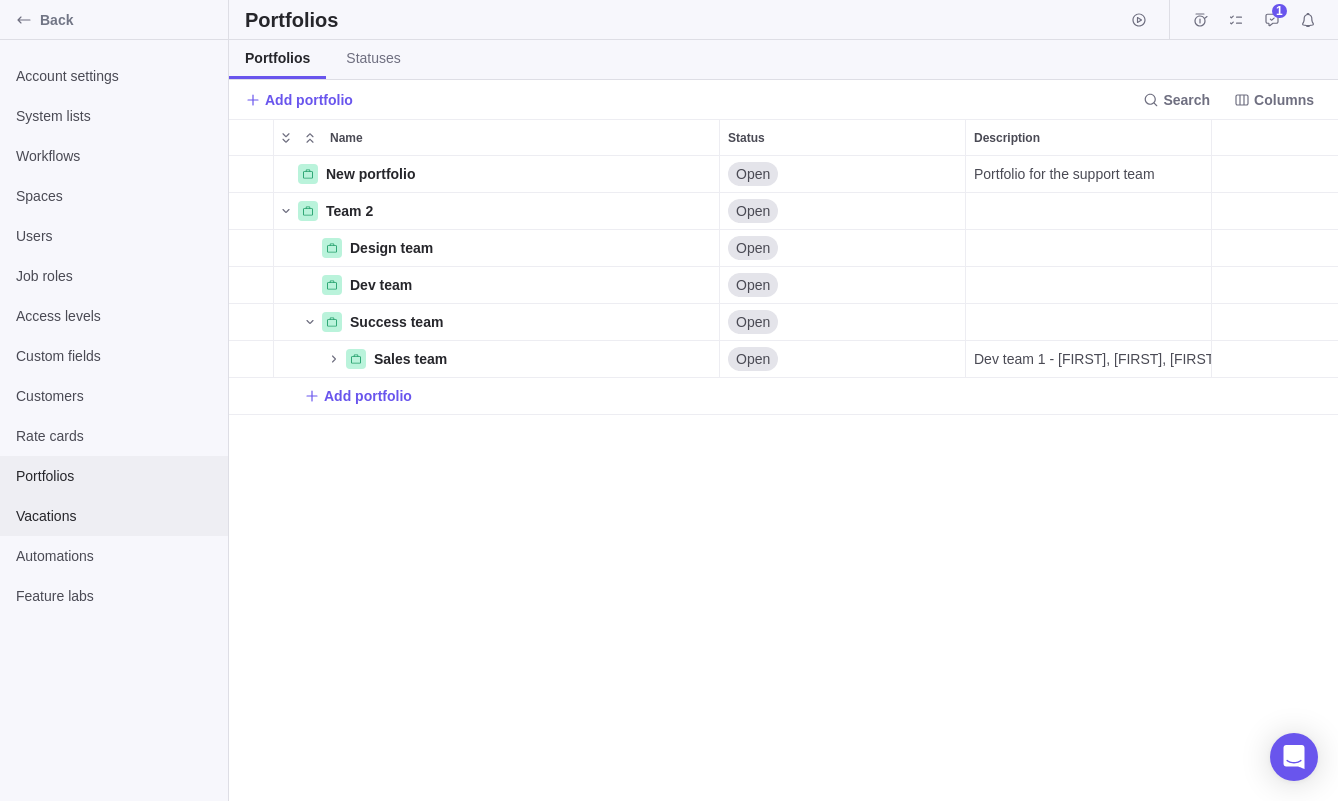 scroll, scrollTop: 1, scrollLeft: 1, axis: both 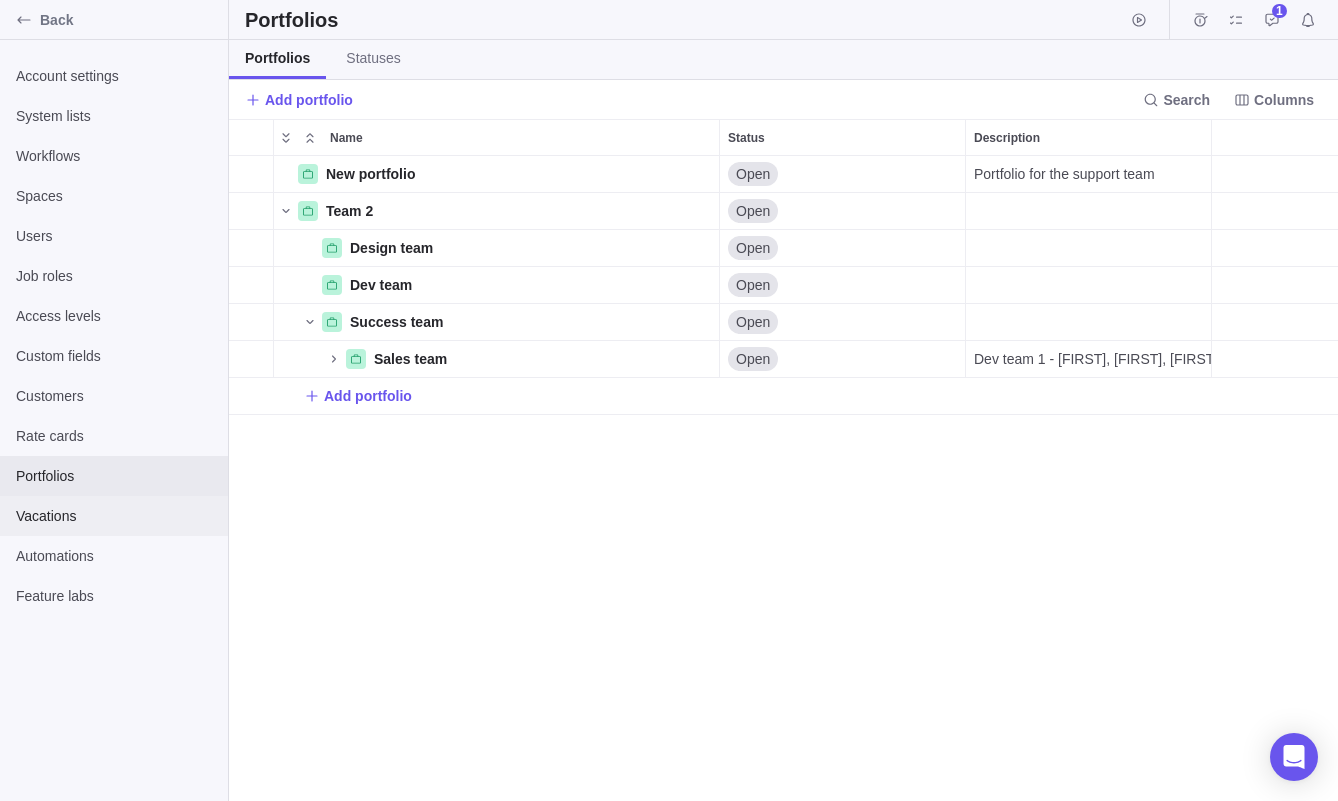 click on "Vacations" at bounding box center [114, 516] 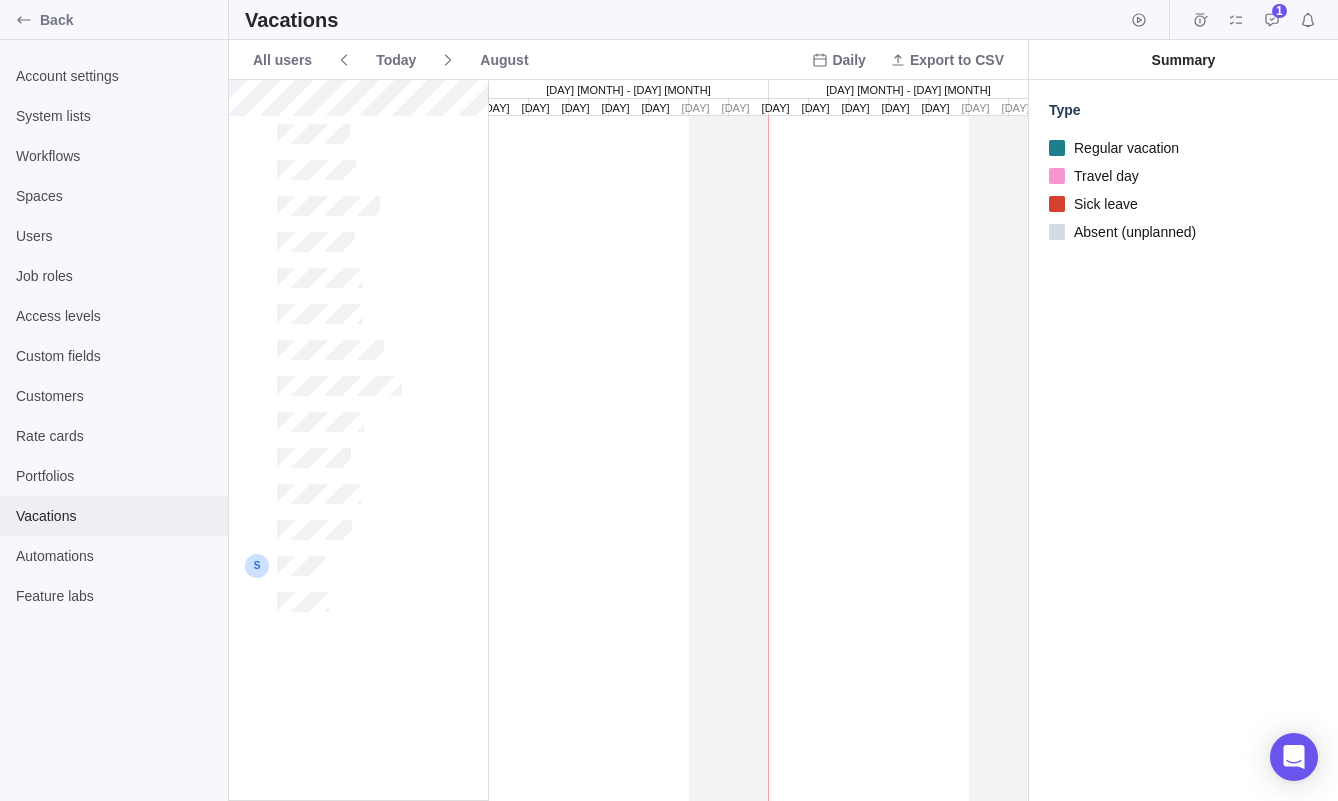 scroll, scrollTop: 3, scrollLeft: 0, axis: vertical 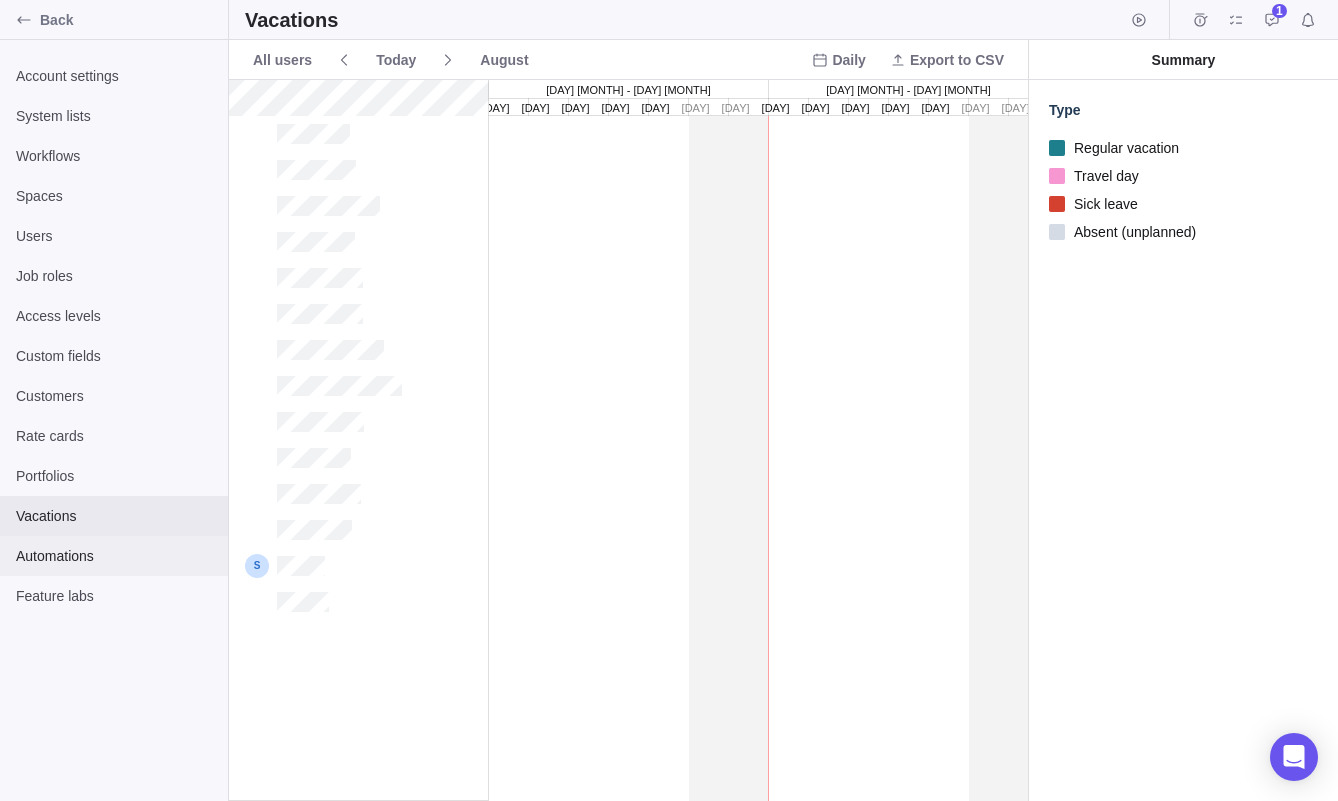 click on "Automations" at bounding box center (114, 556) 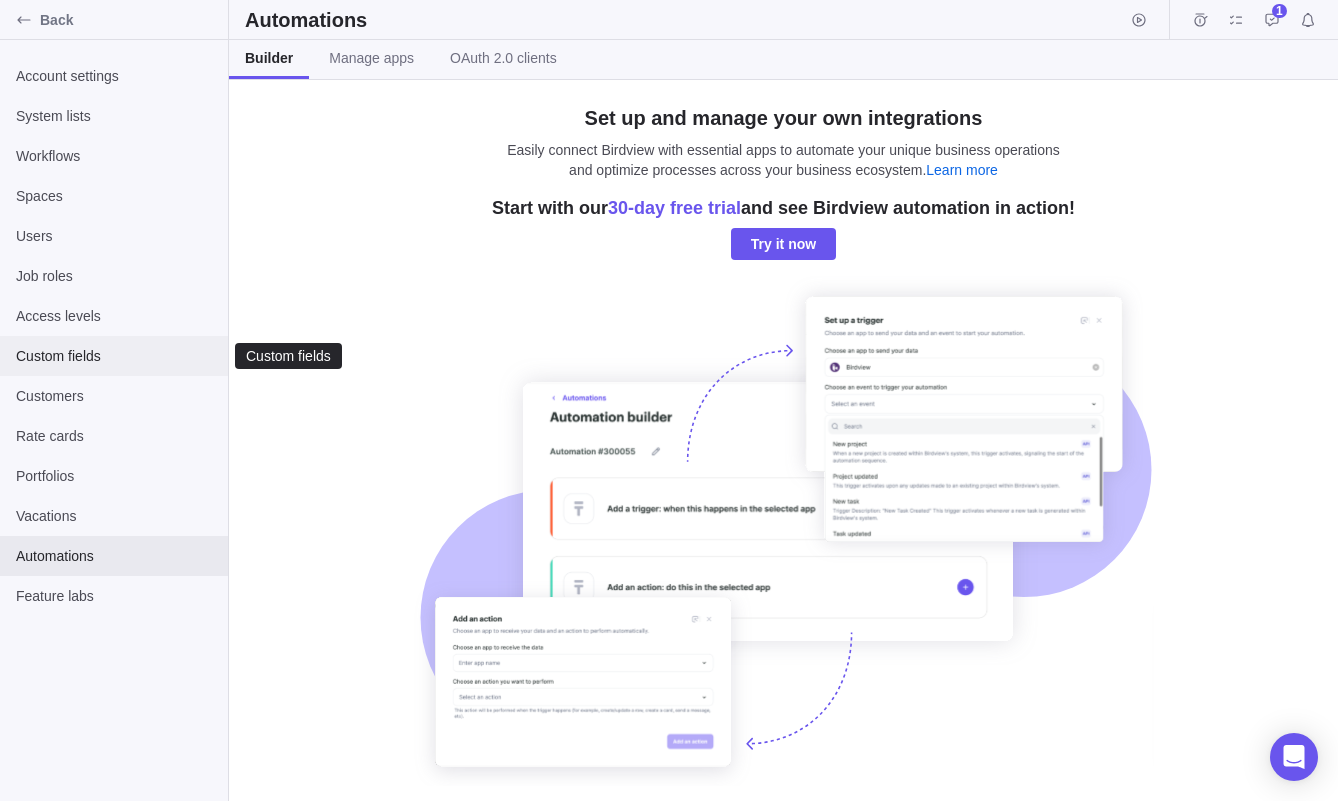 click on "Custom fields" at bounding box center (114, 356) 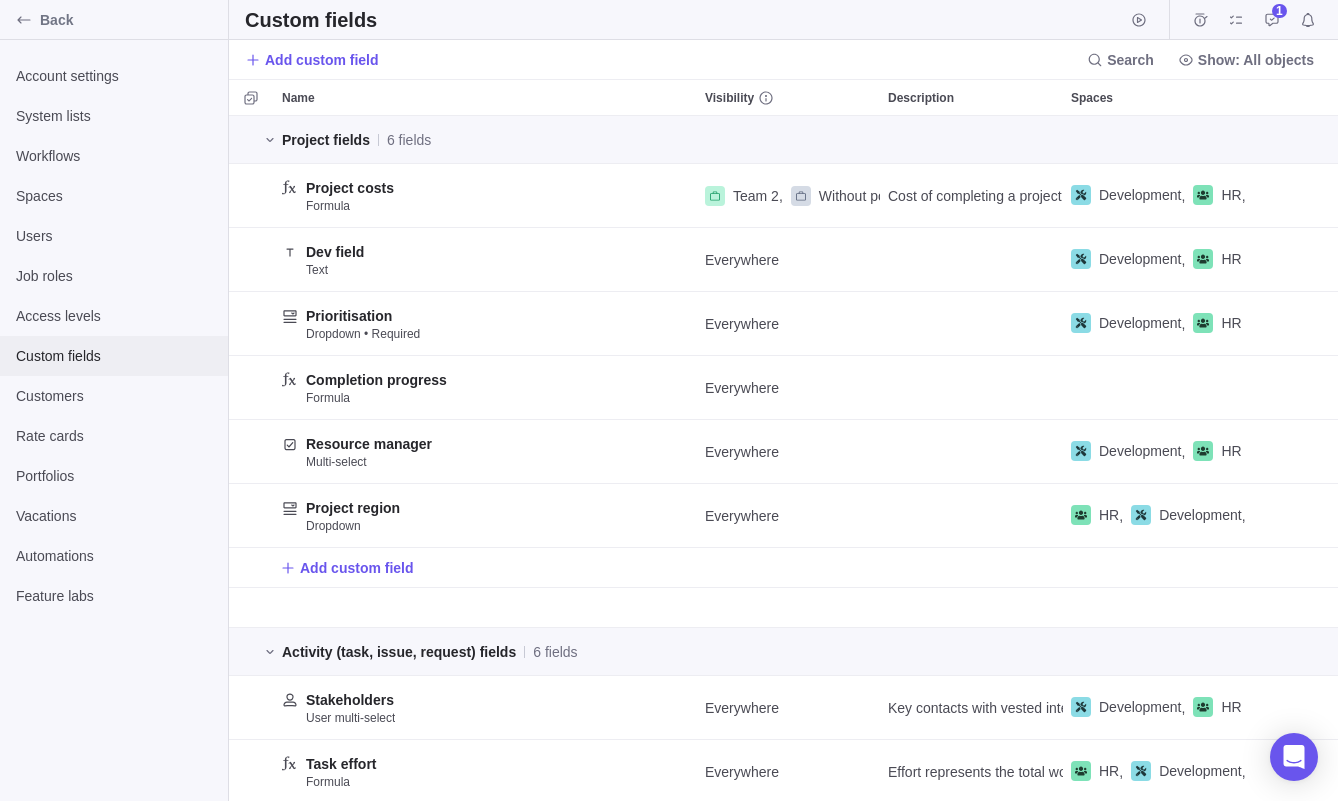 scroll, scrollTop: 1, scrollLeft: 1, axis: both 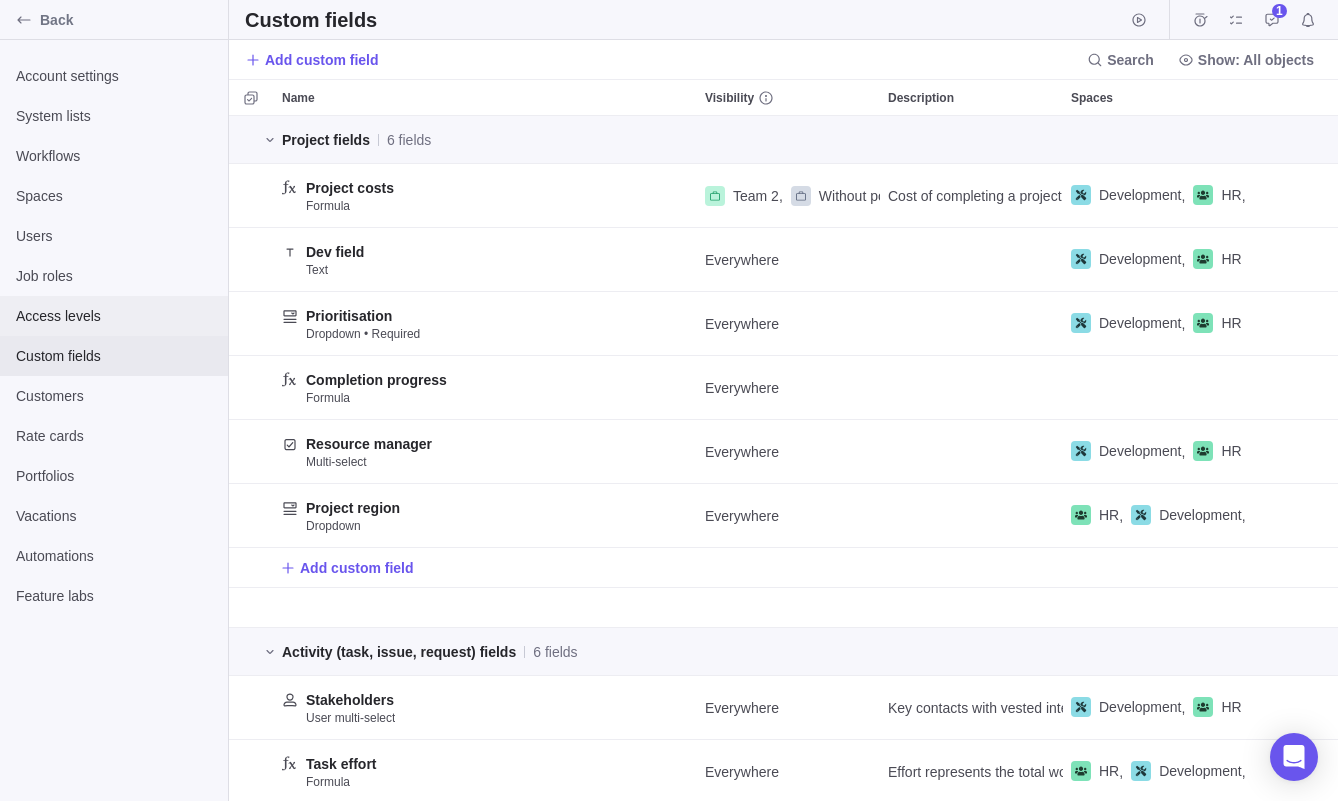 click on "Access levels" at bounding box center (114, 316) 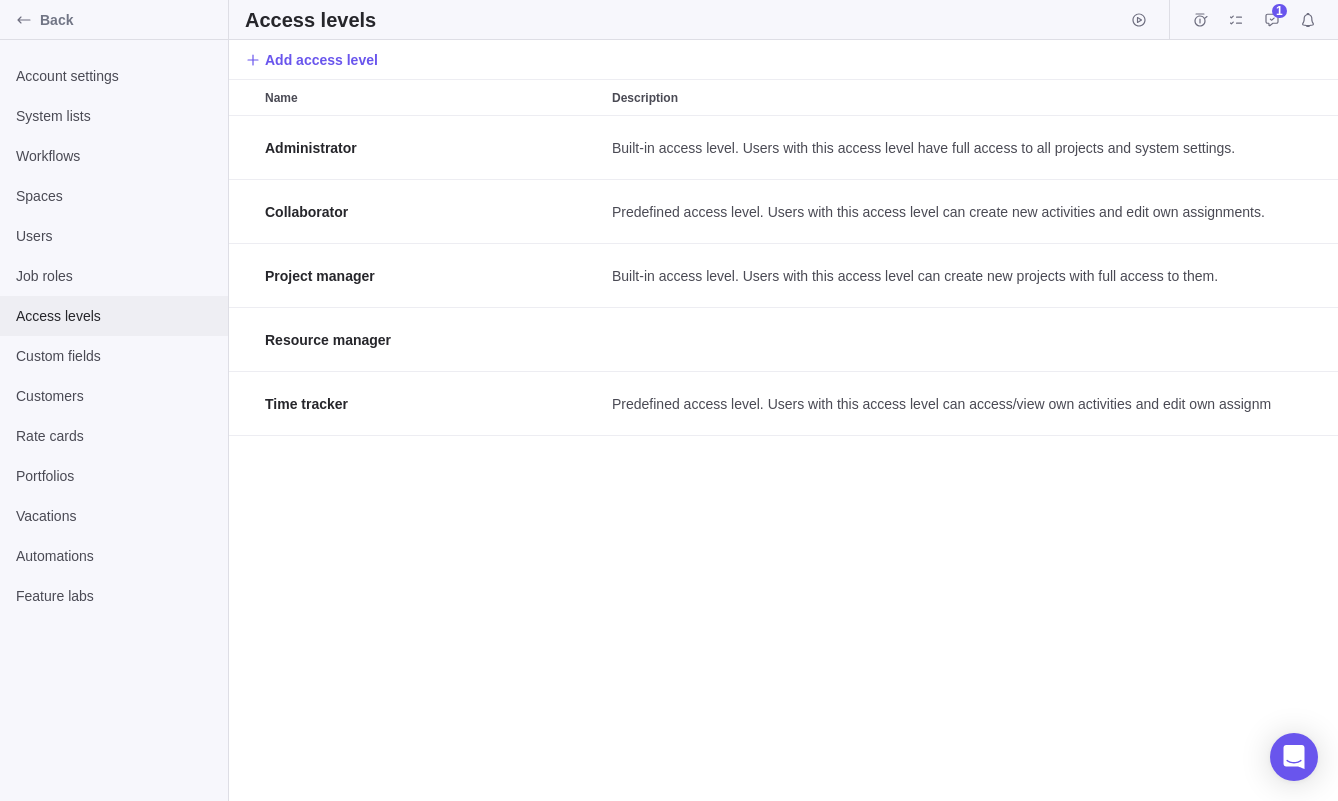 scroll, scrollTop: 1, scrollLeft: 1, axis: both 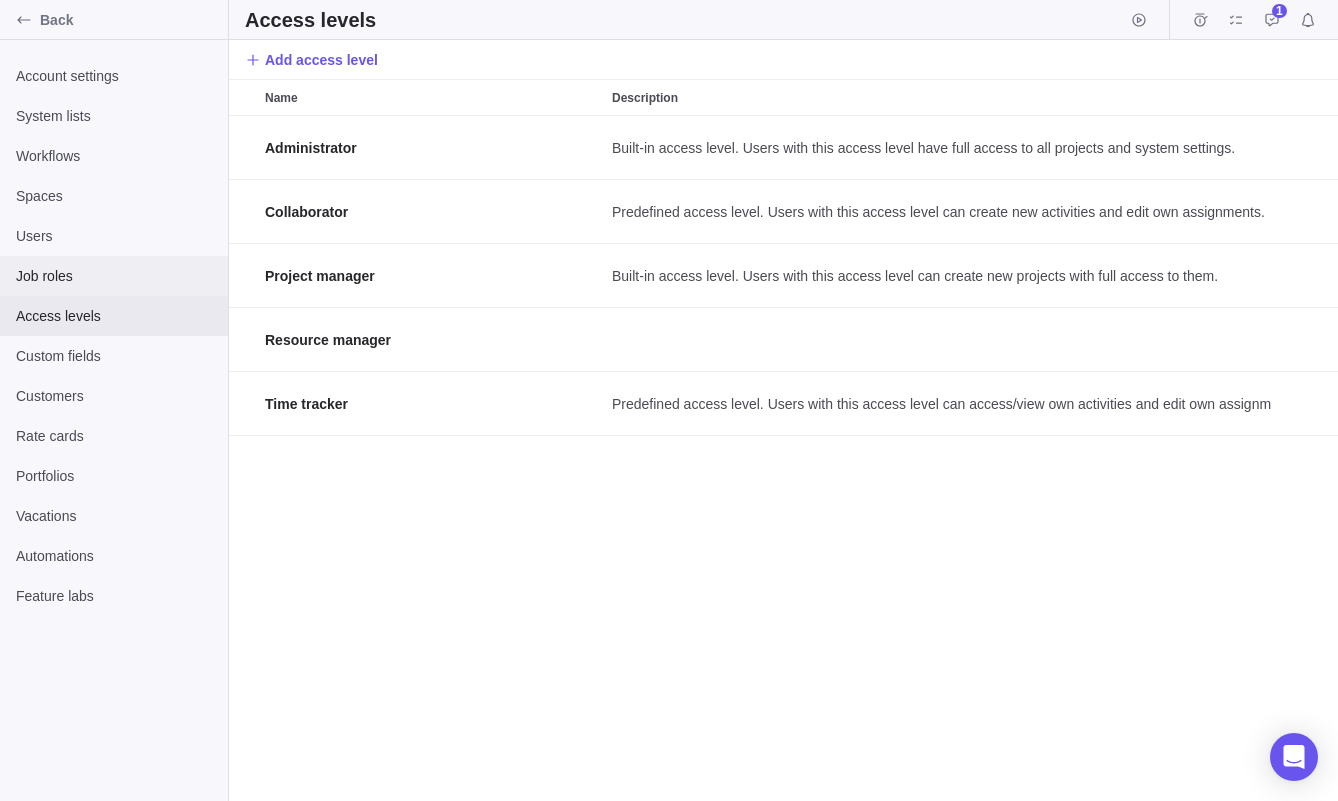 click on "Job roles" at bounding box center [114, 276] 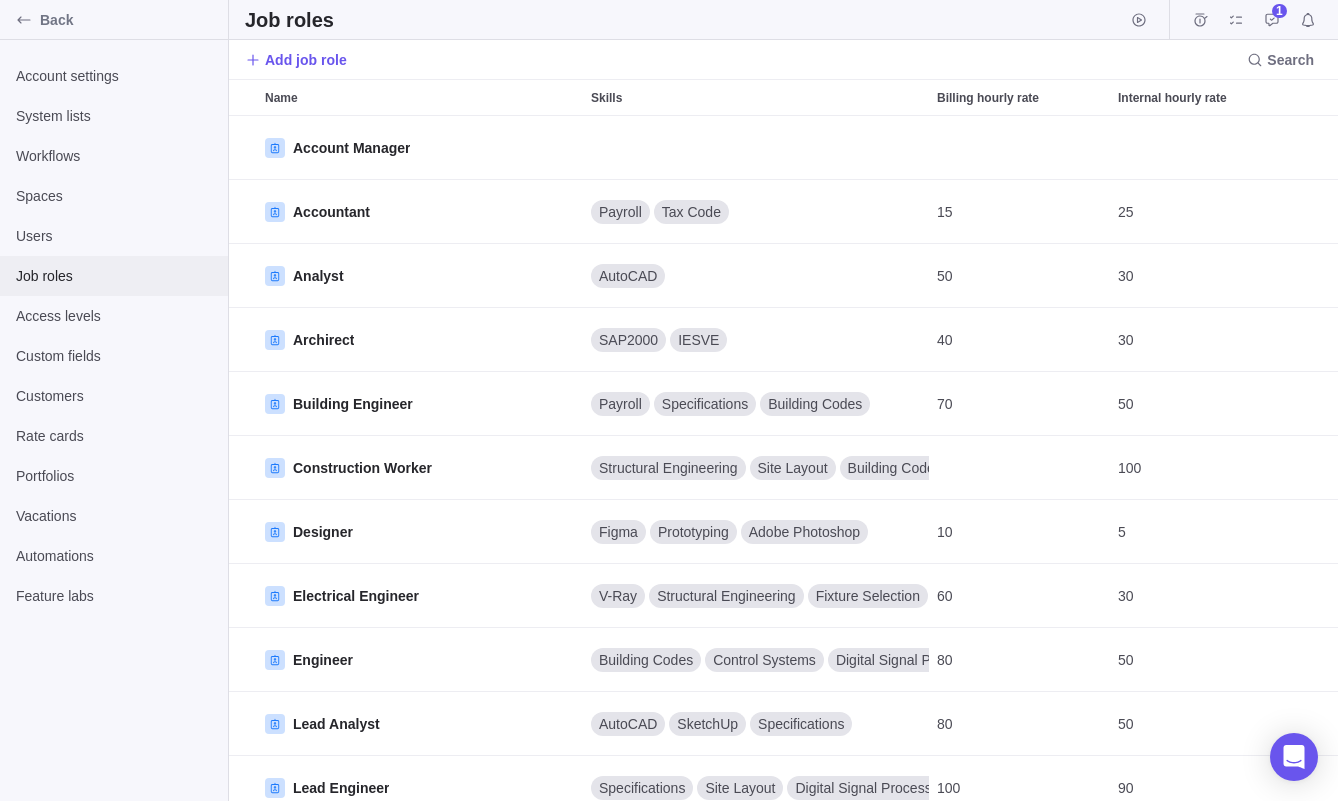 scroll, scrollTop: 1, scrollLeft: 1, axis: both 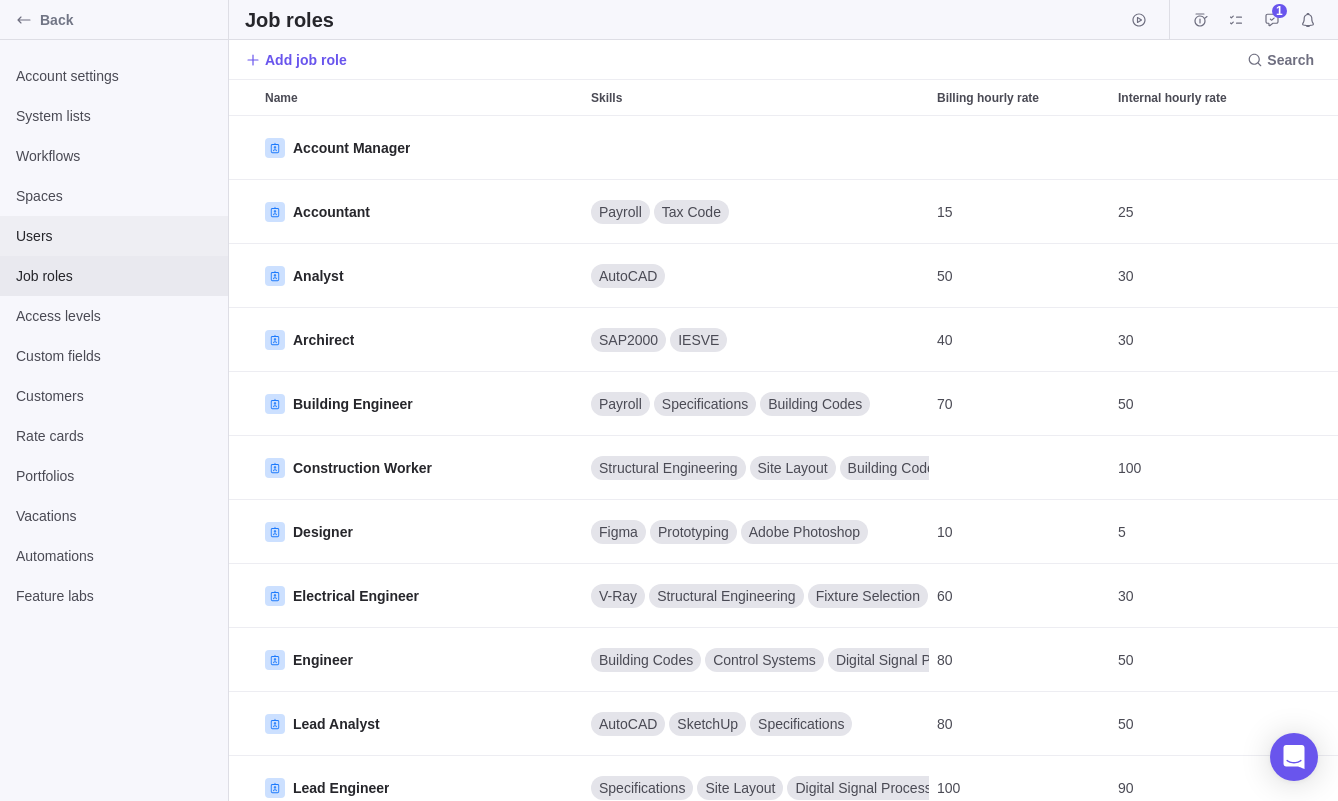 click on "Users" at bounding box center [114, 236] 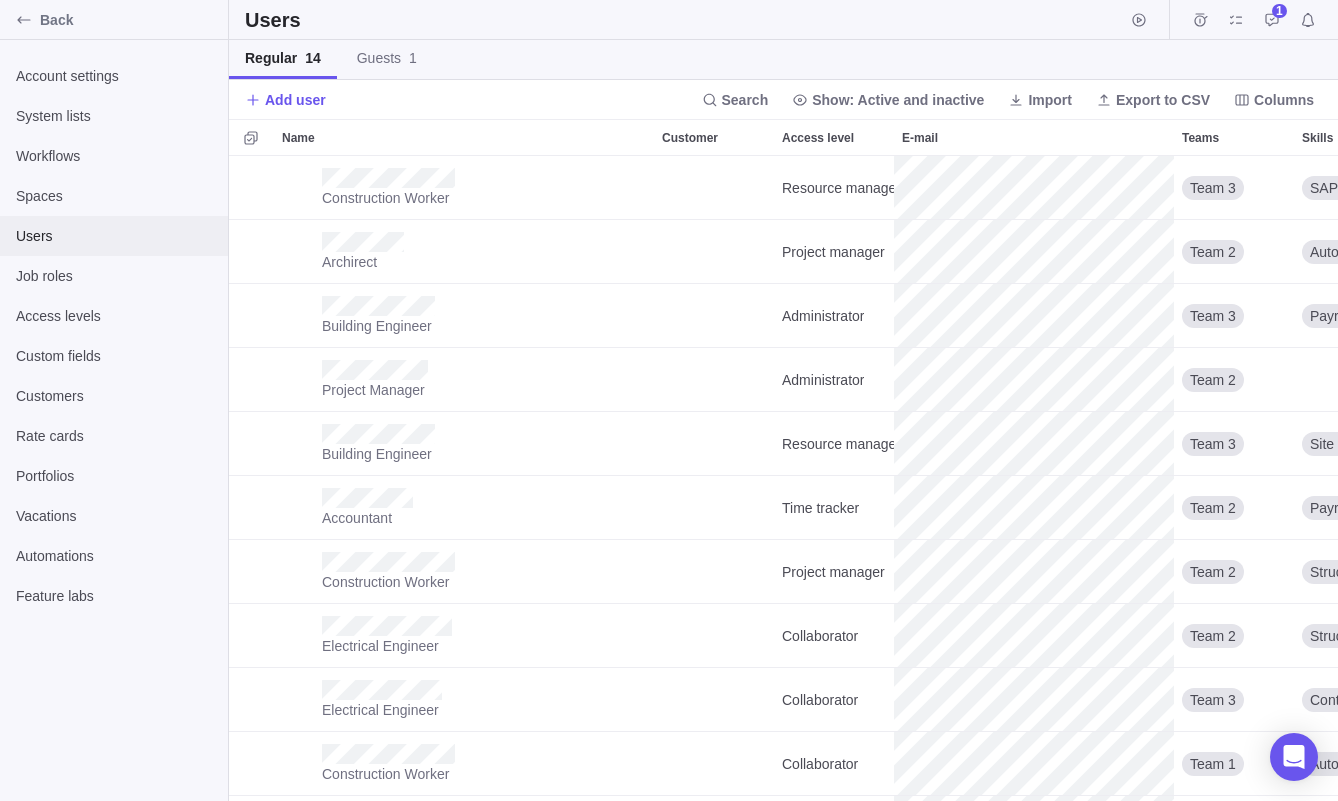 scroll, scrollTop: 1, scrollLeft: 1, axis: both 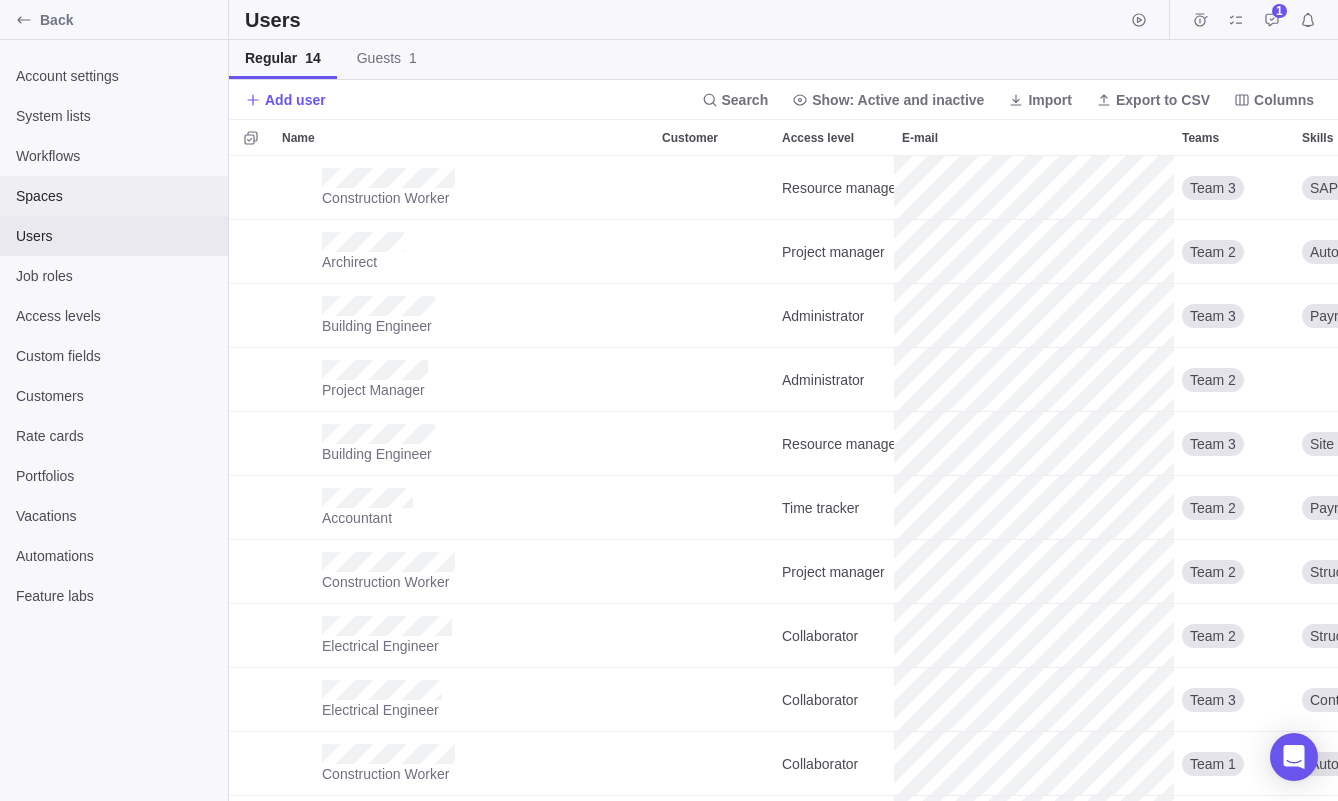 click on "Spaces" at bounding box center (114, 196) 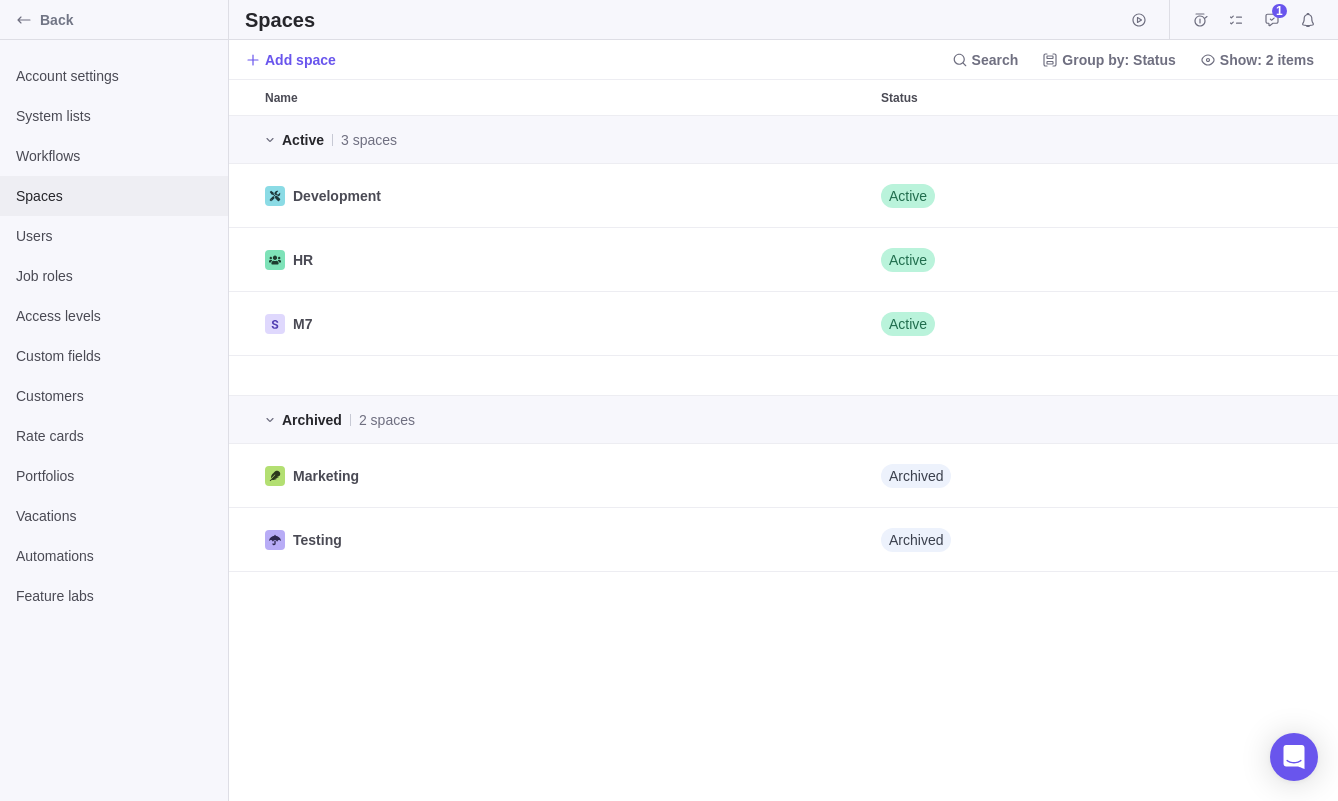 scroll, scrollTop: 1, scrollLeft: 1, axis: both 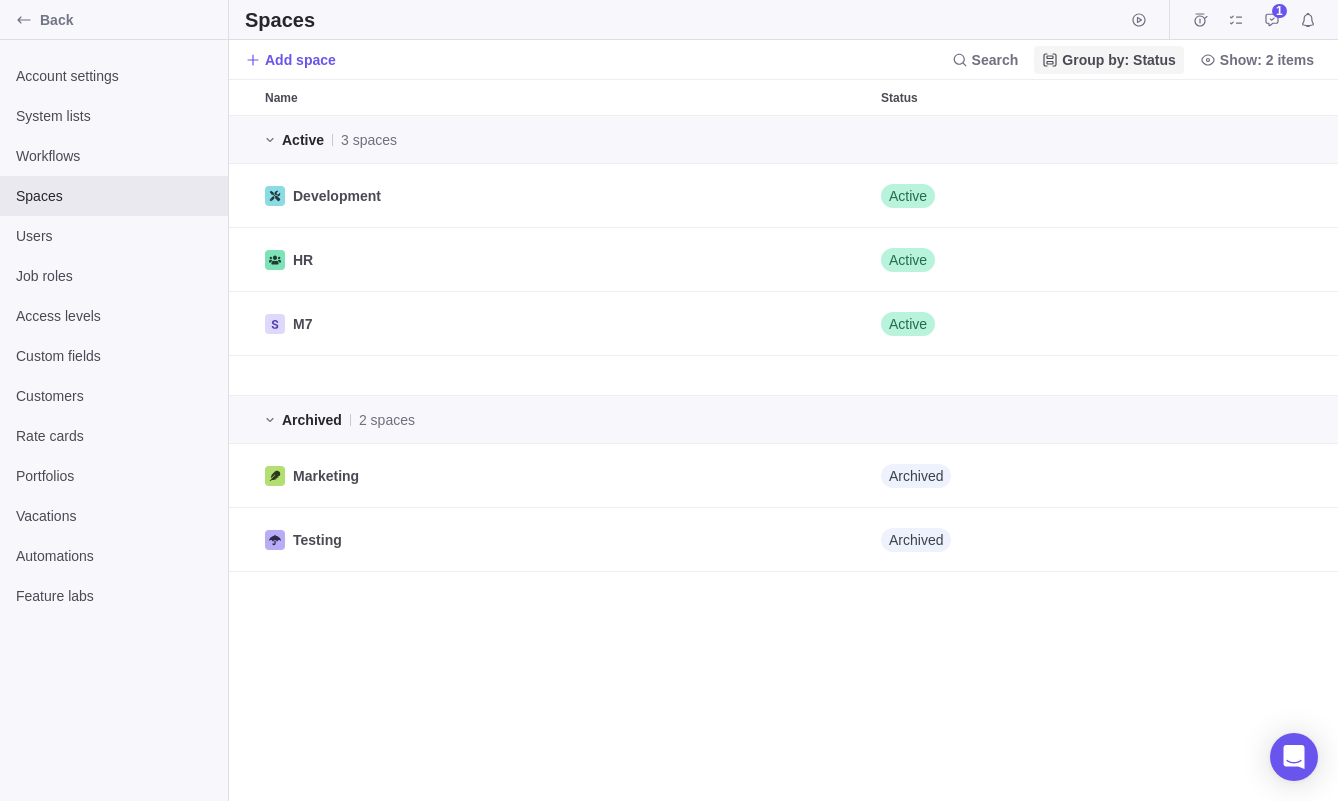 click on "Group by: Status" at bounding box center (1119, 60) 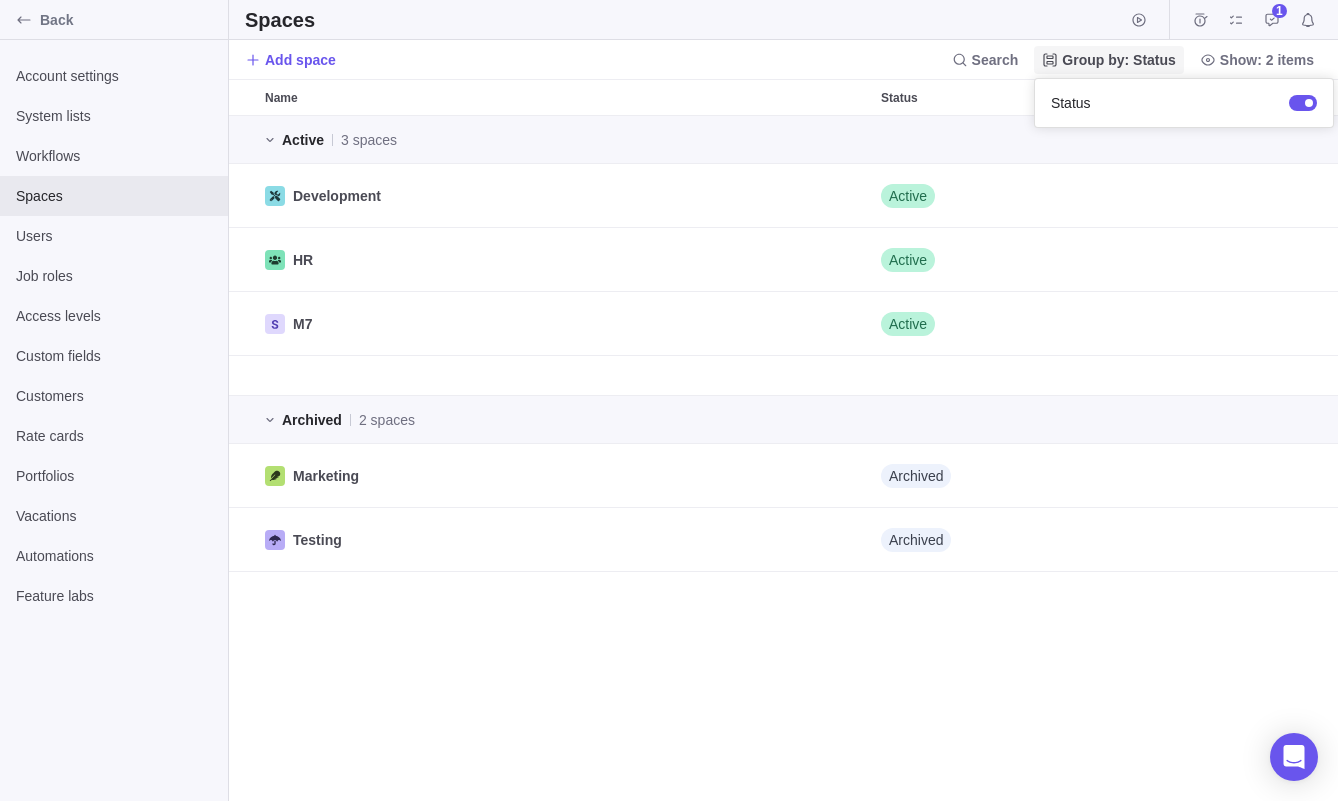 click on "Group by: Status" at bounding box center (1119, 60) 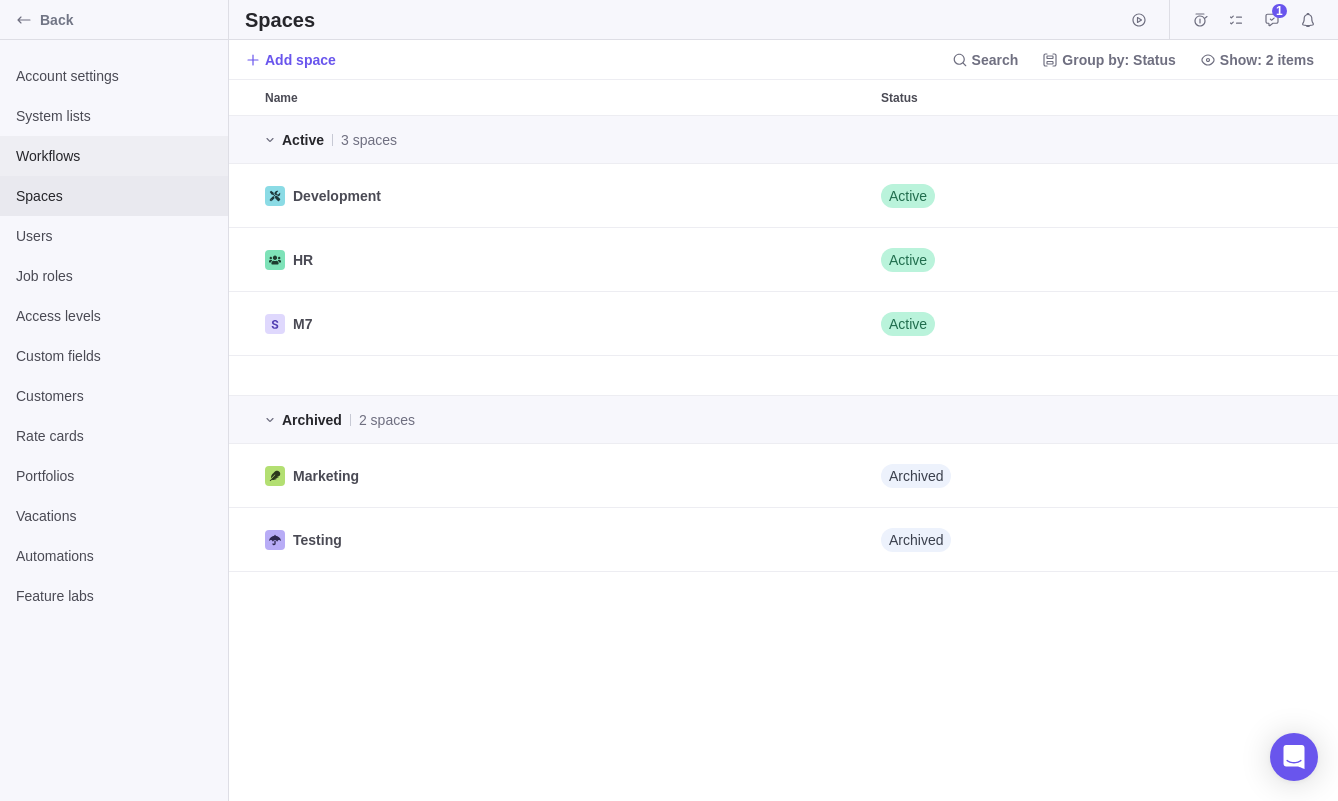click on "Workflows" at bounding box center (114, 156) 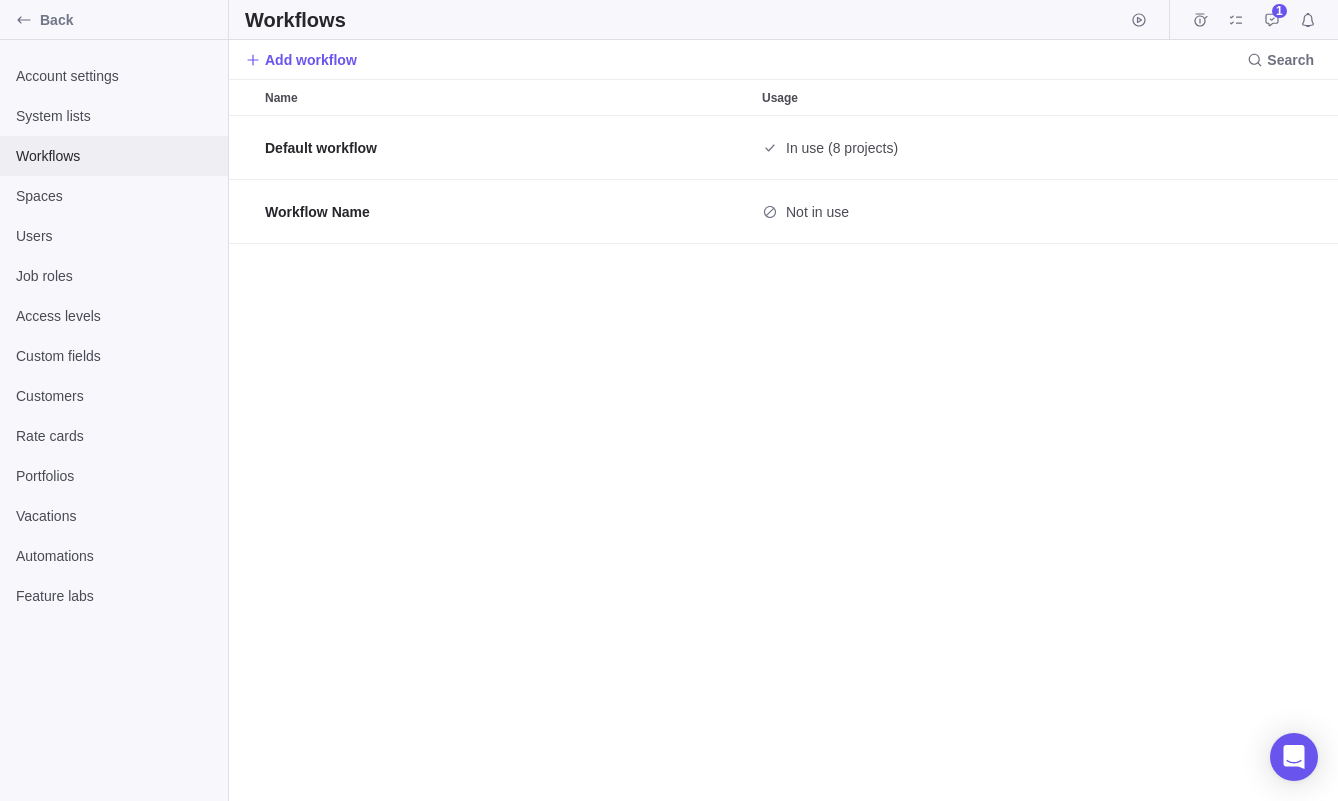 scroll, scrollTop: 1, scrollLeft: 1, axis: both 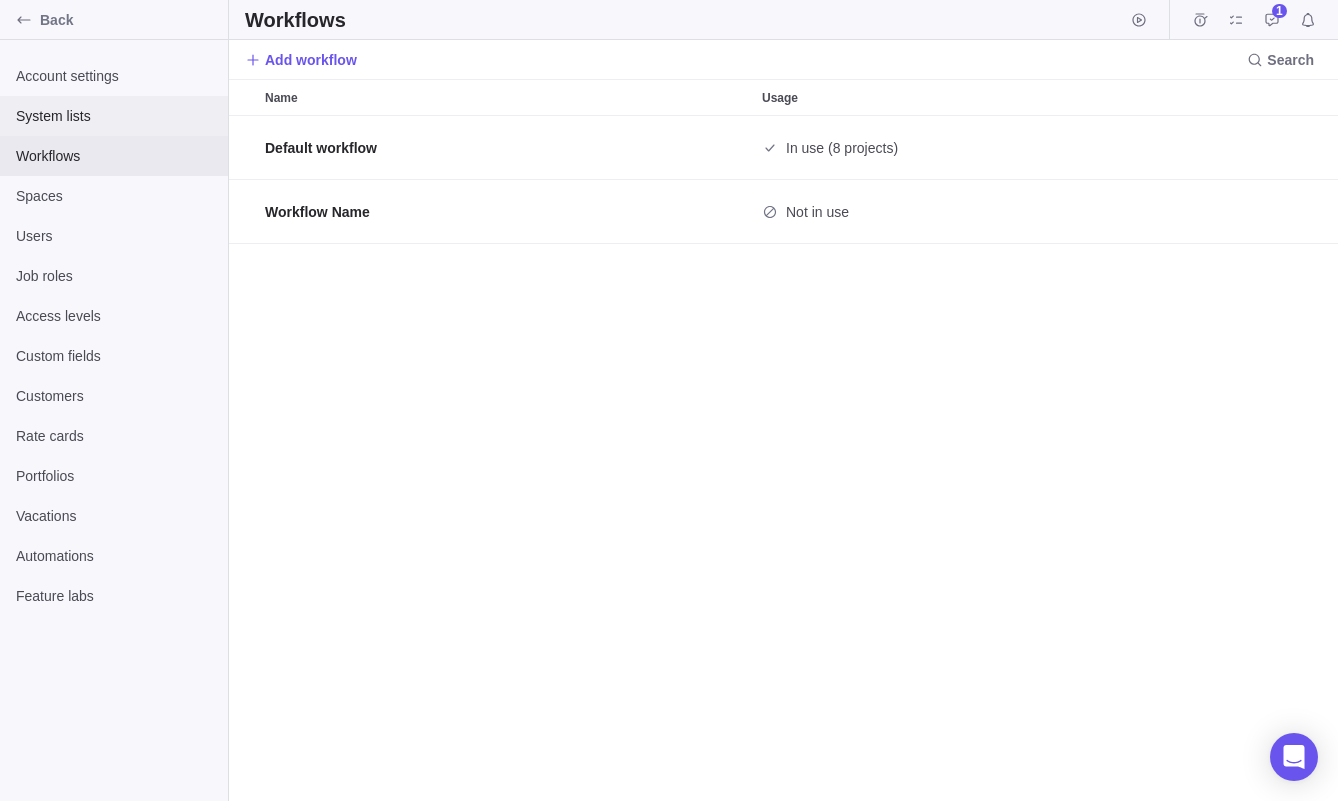 click on "System lists" at bounding box center [114, 116] 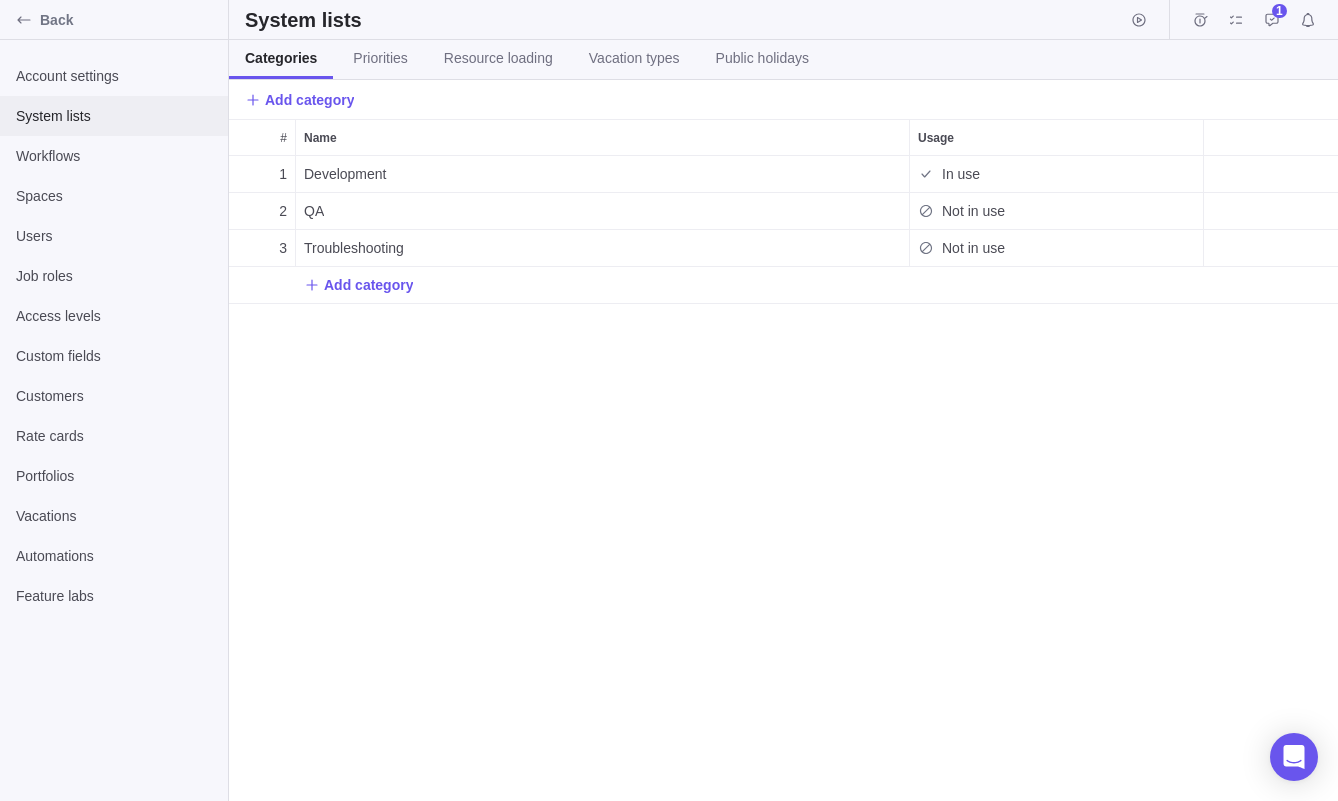 scroll, scrollTop: 1, scrollLeft: 1, axis: both 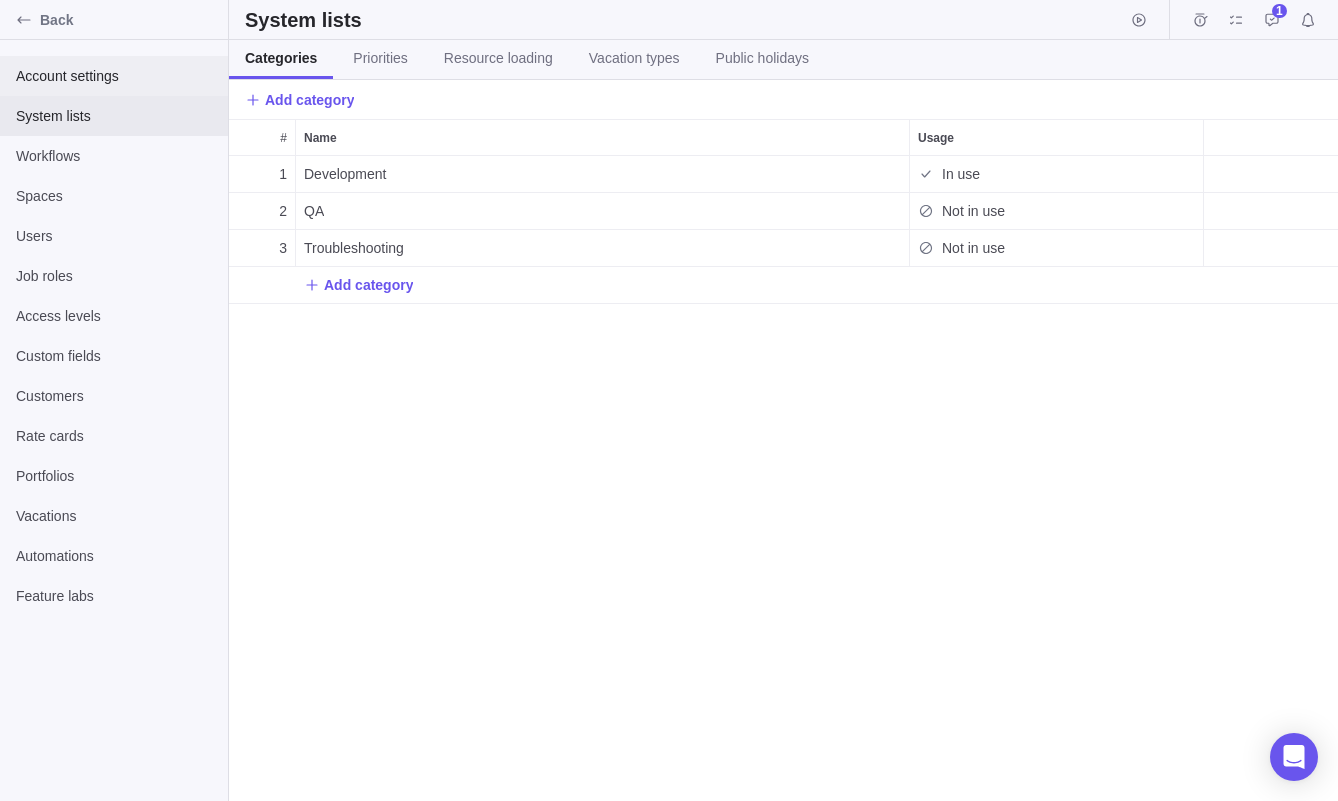 click on "Account settings" at bounding box center (114, 76) 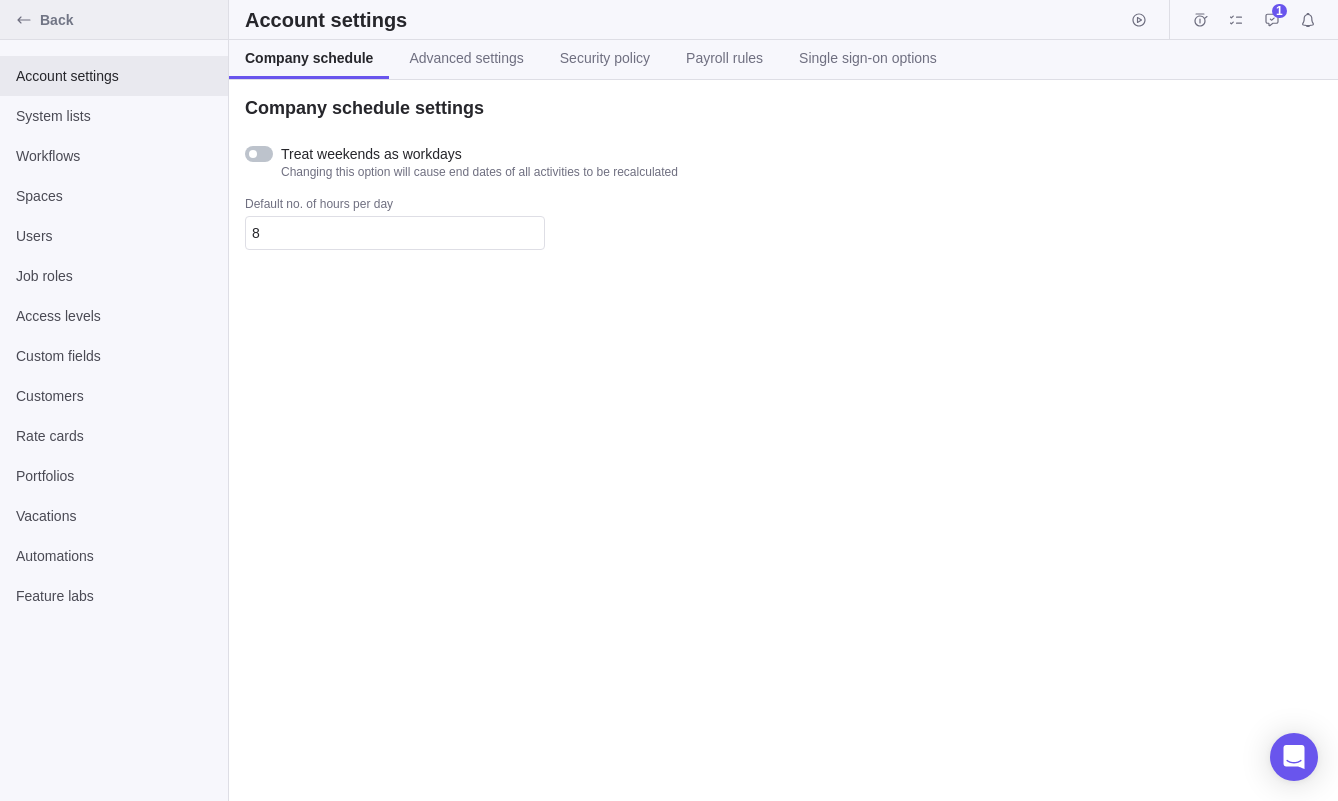 click on "Back" at bounding box center (130, 20) 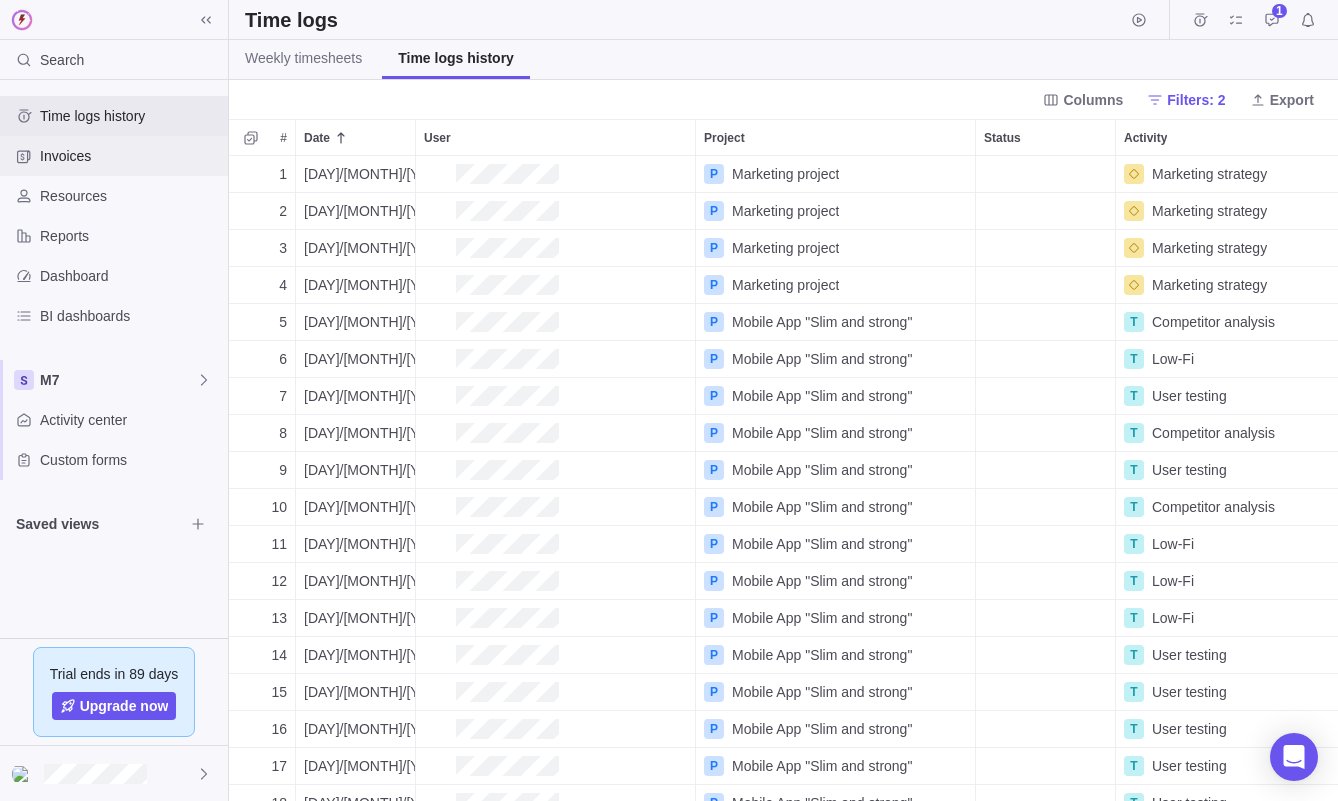 scroll, scrollTop: 1, scrollLeft: 1, axis: both 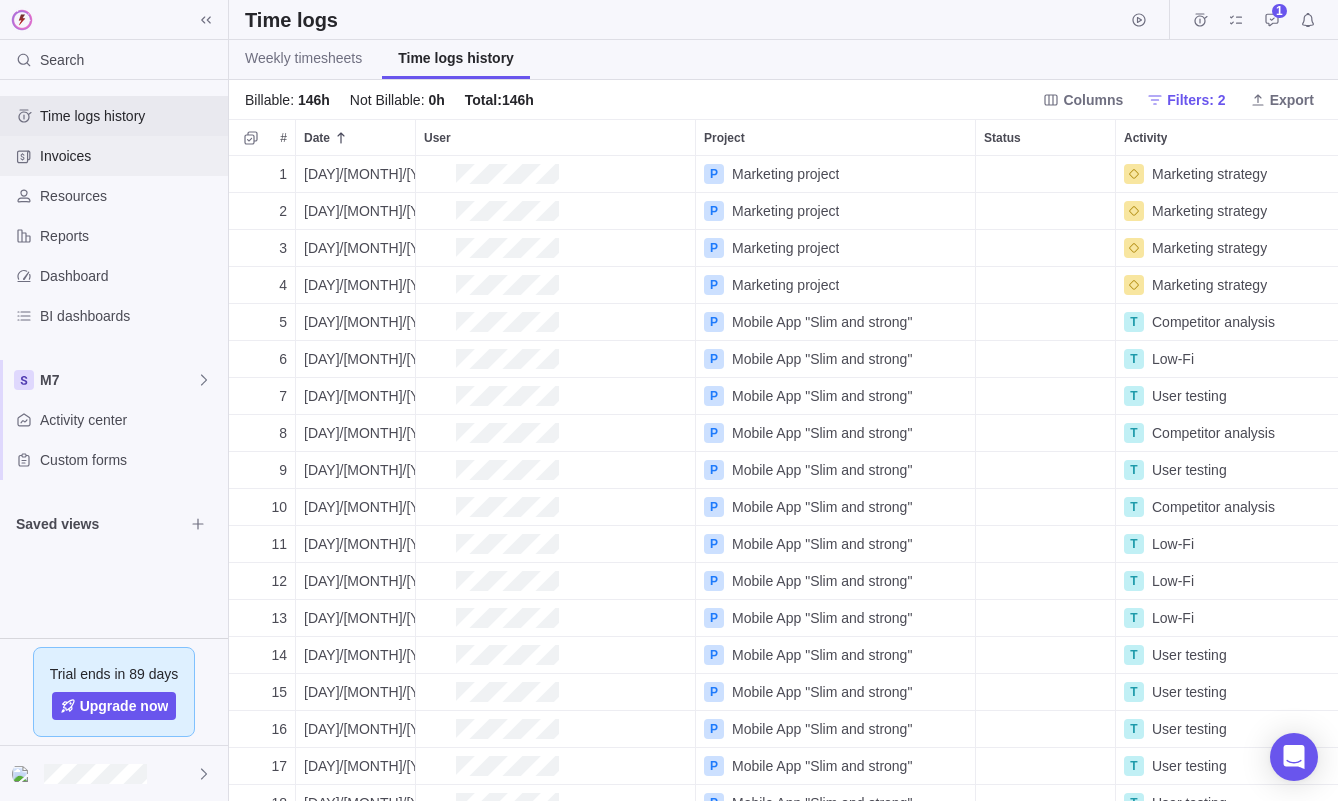 click on "Invoices" at bounding box center (114, 156) 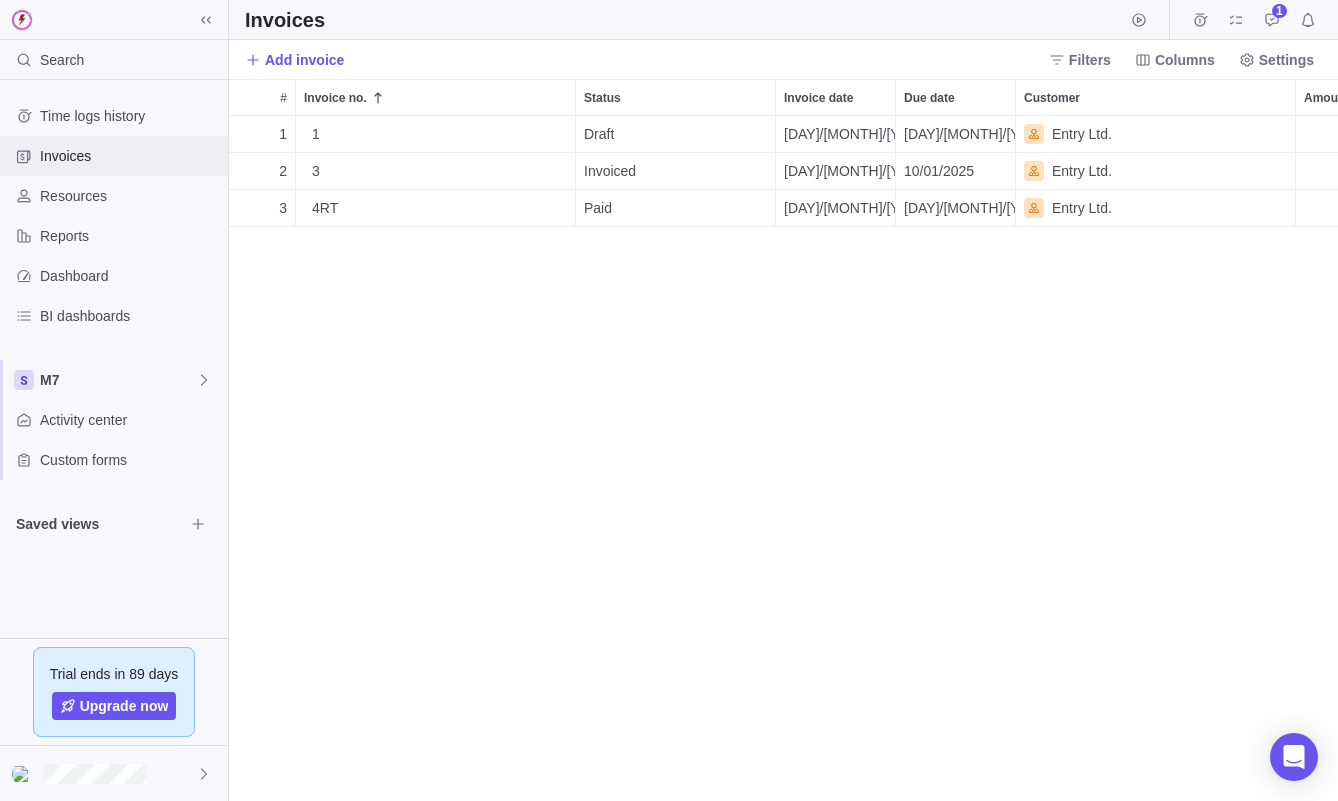 scroll, scrollTop: 1, scrollLeft: 1, axis: both 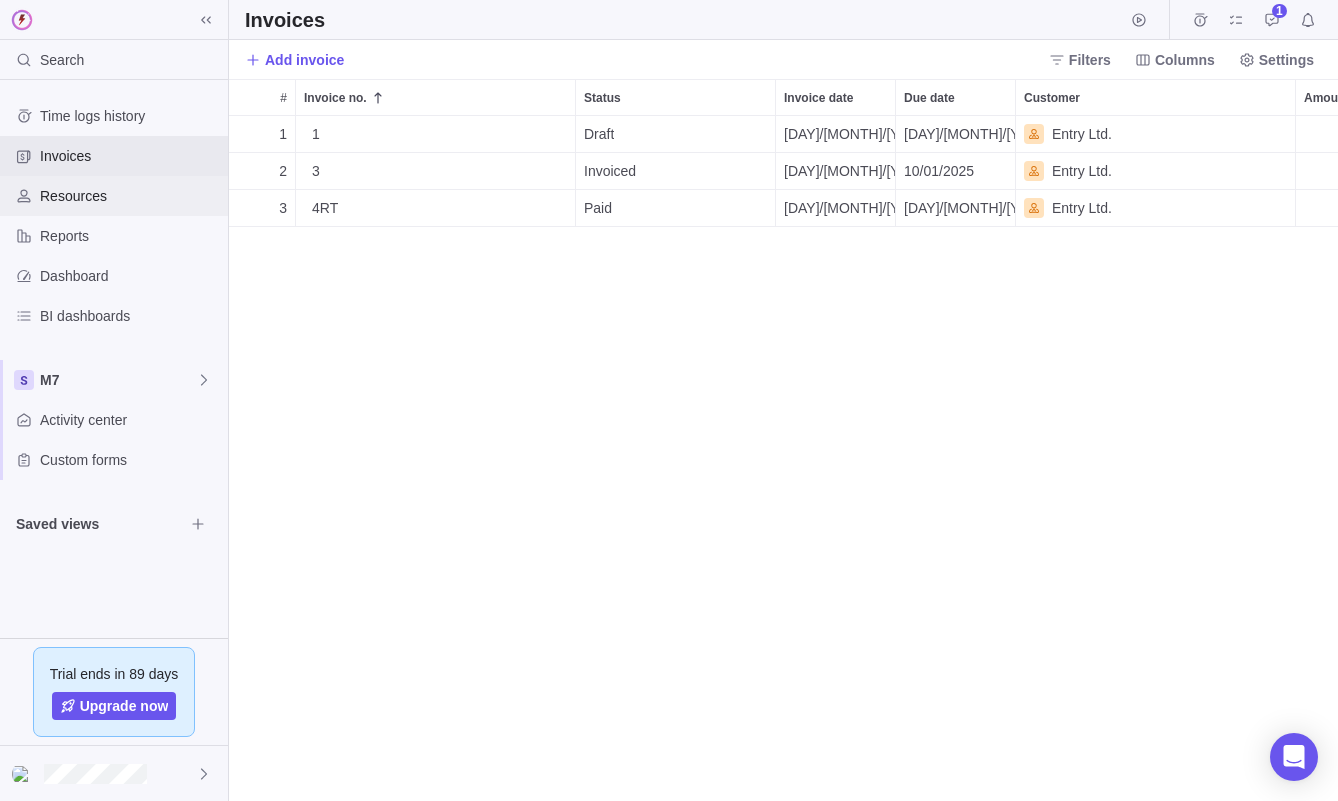 click on "Resources" at bounding box center (130, 196) 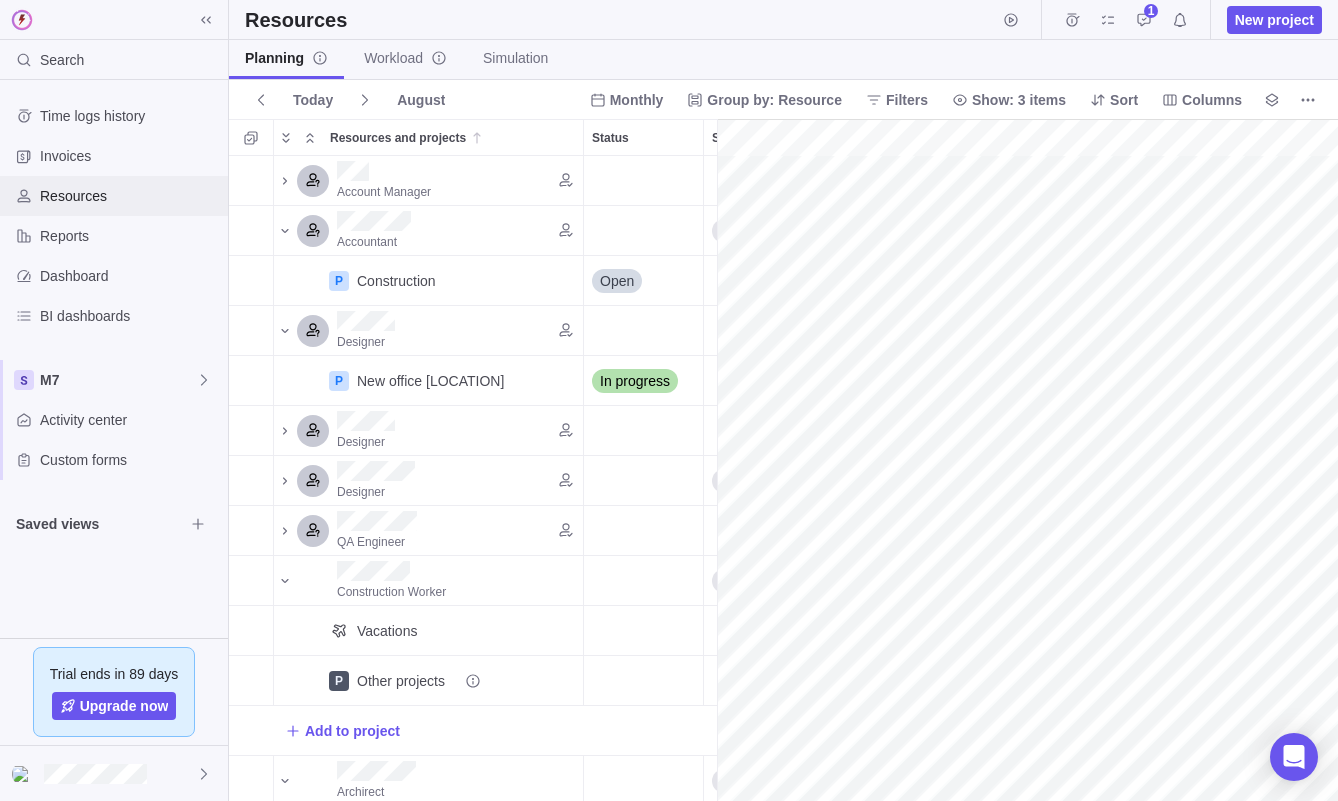 scroll, scrollTop: 1, scrollLeft: 1, axis: both 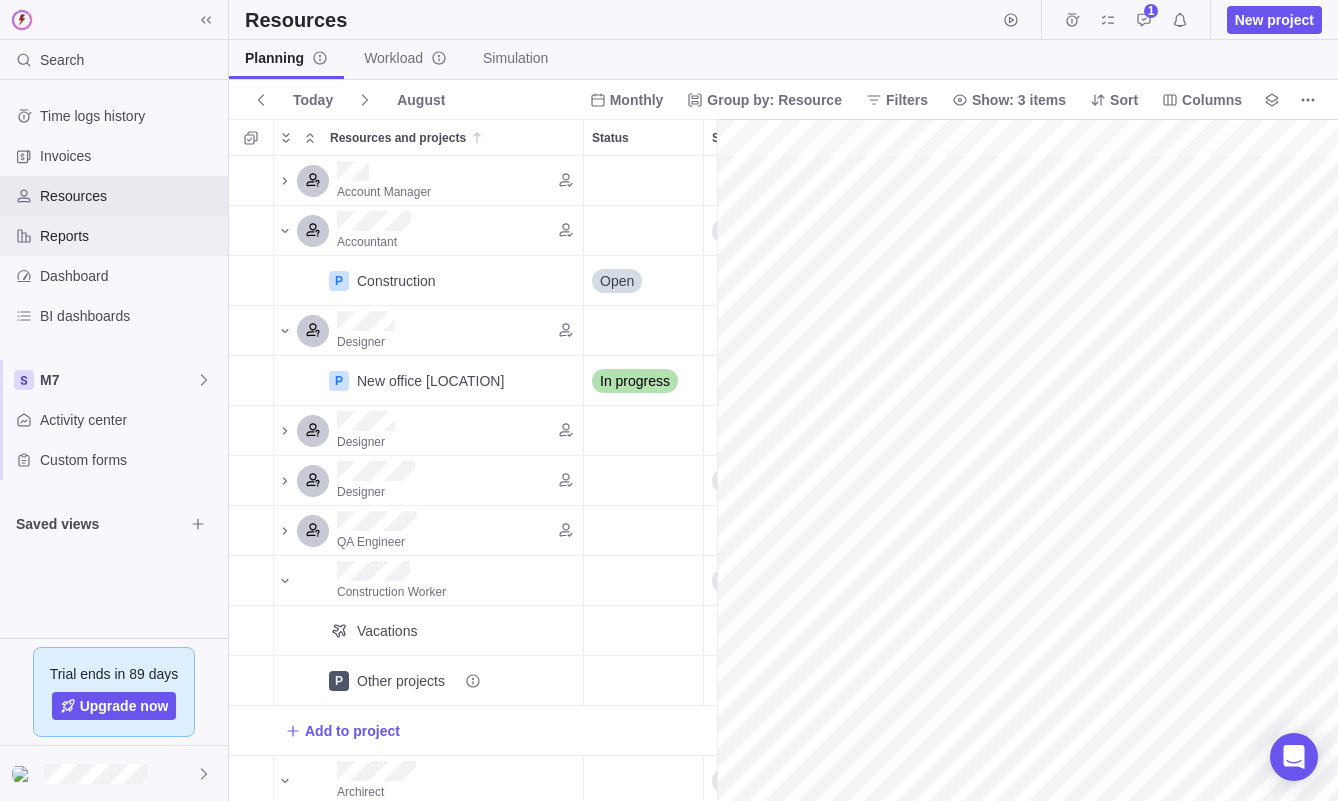 click on "Reports" at bounding box center [130, 236] 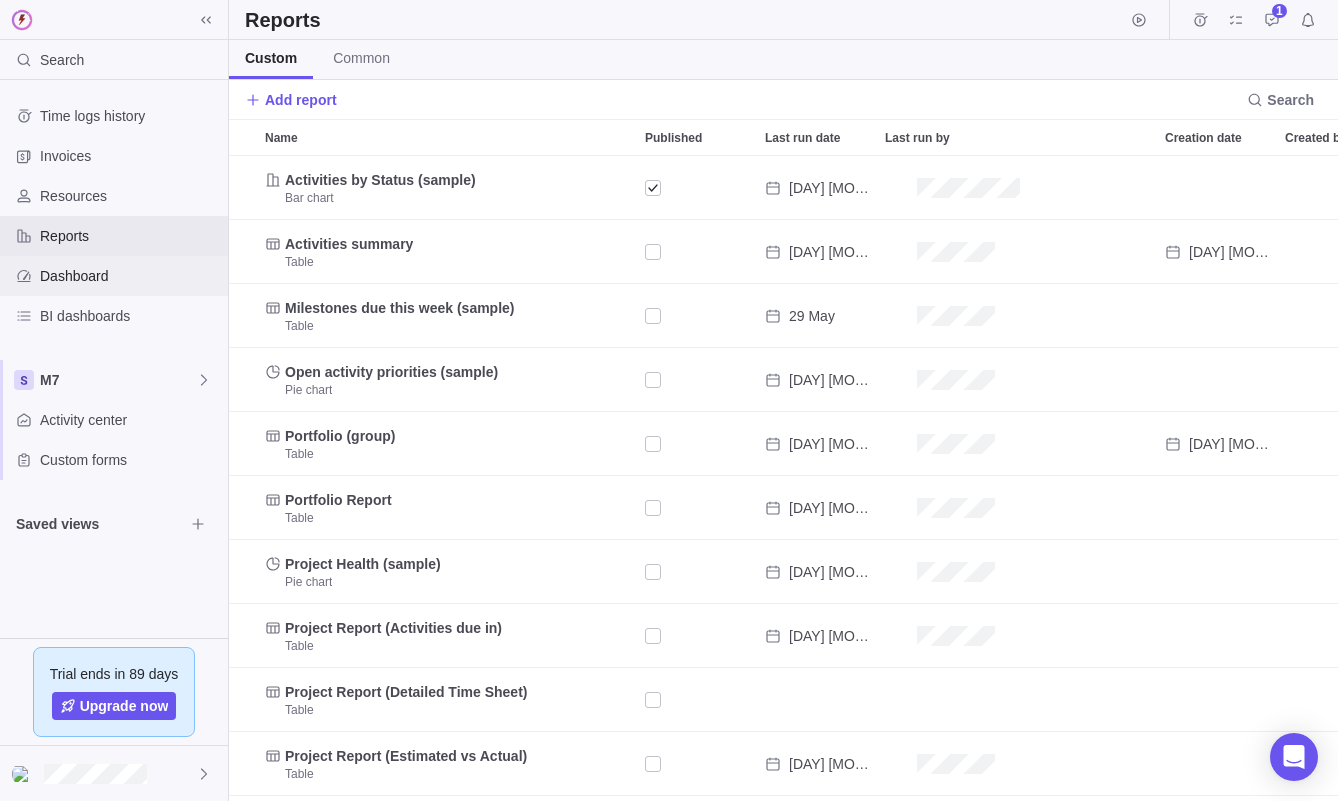 click on "Dashboard" at bounding box center (130, 276) 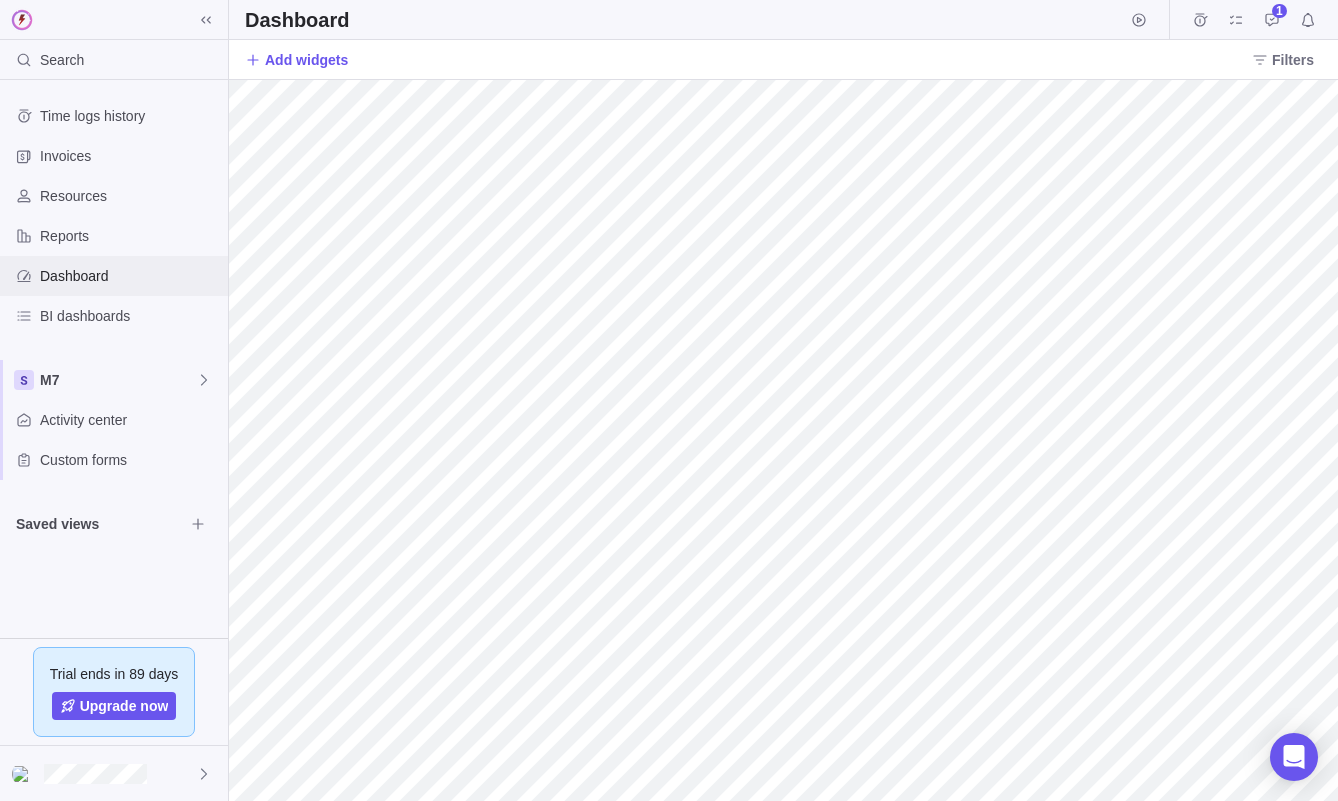 click on "Dashboard" at bounding box center [114, 276] 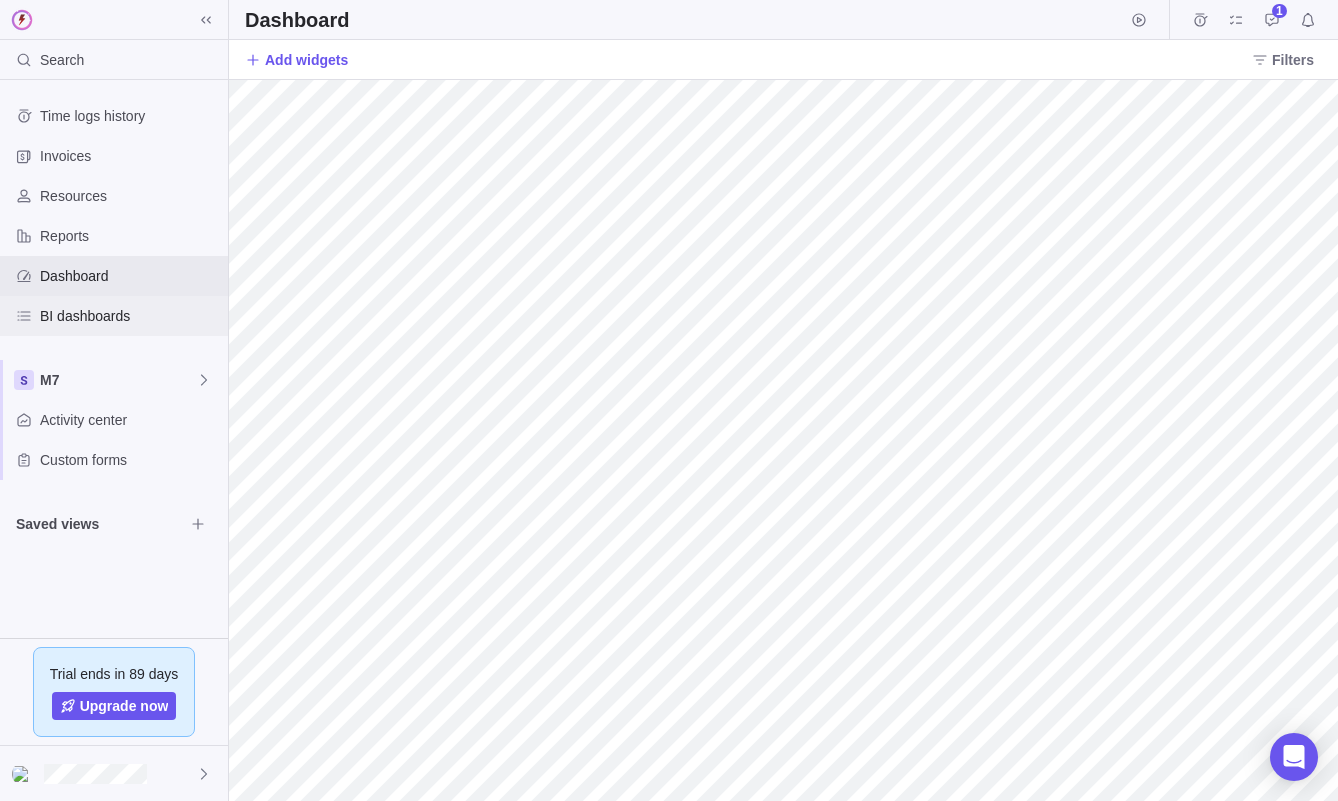 click on "BI dashboards" at bounding box center [130, 316] 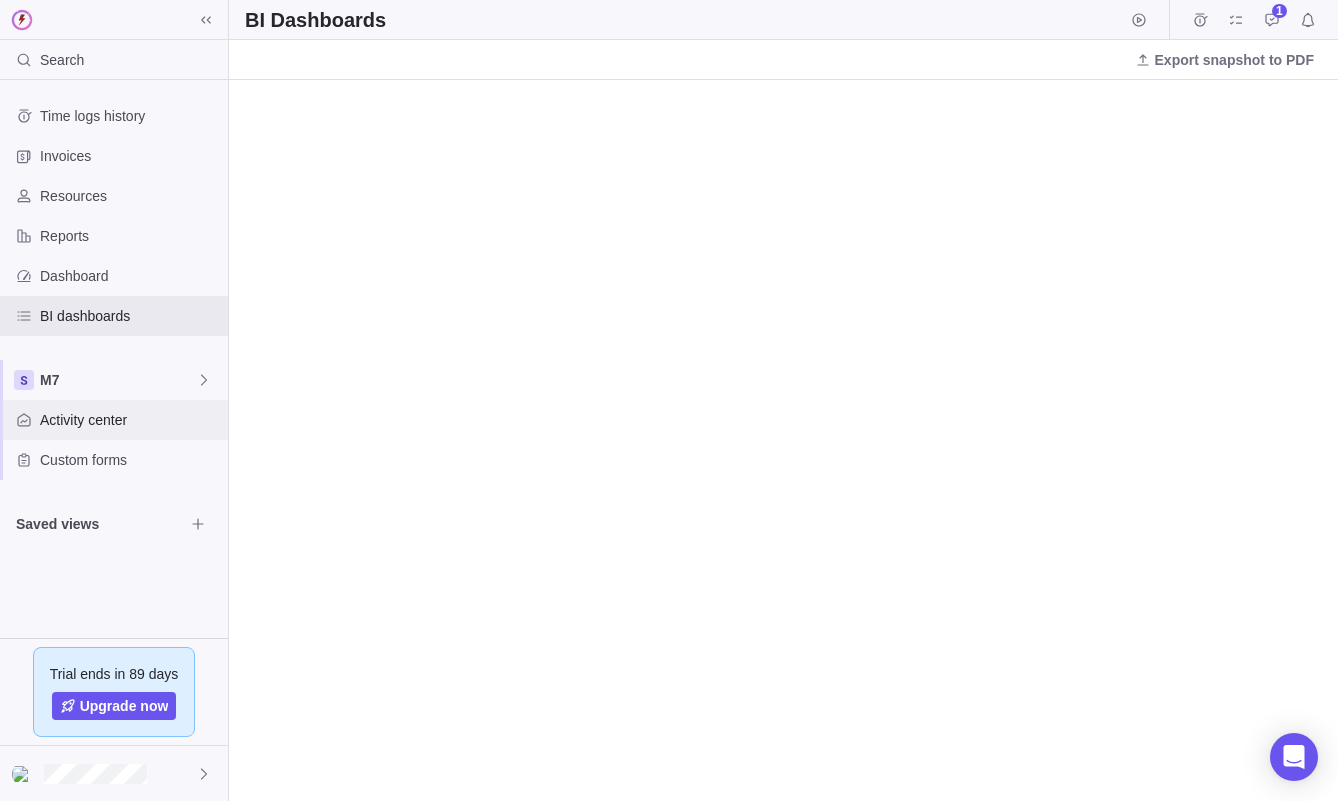 click on "Activity center" at bounding box center [130, 420] 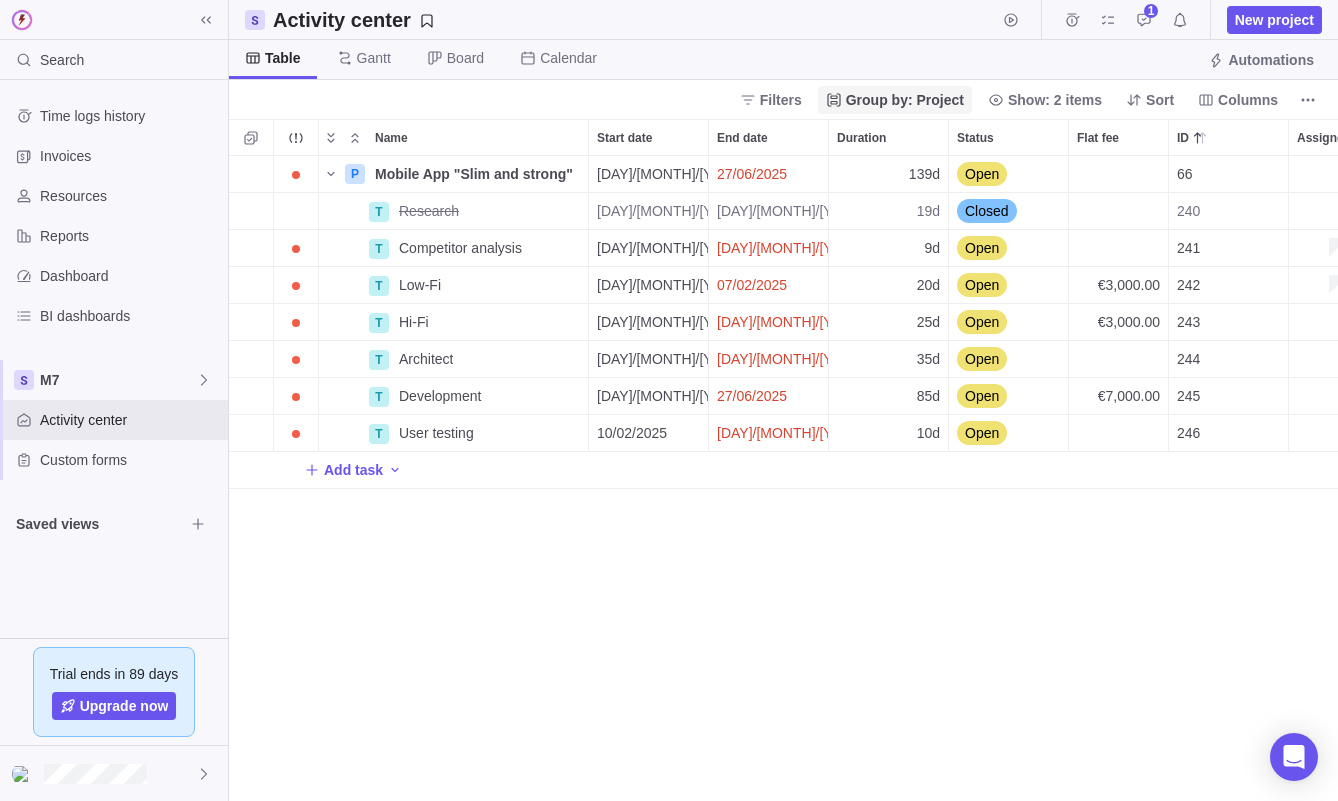 click on "Group by: Project" at bounding box center [905, 100] 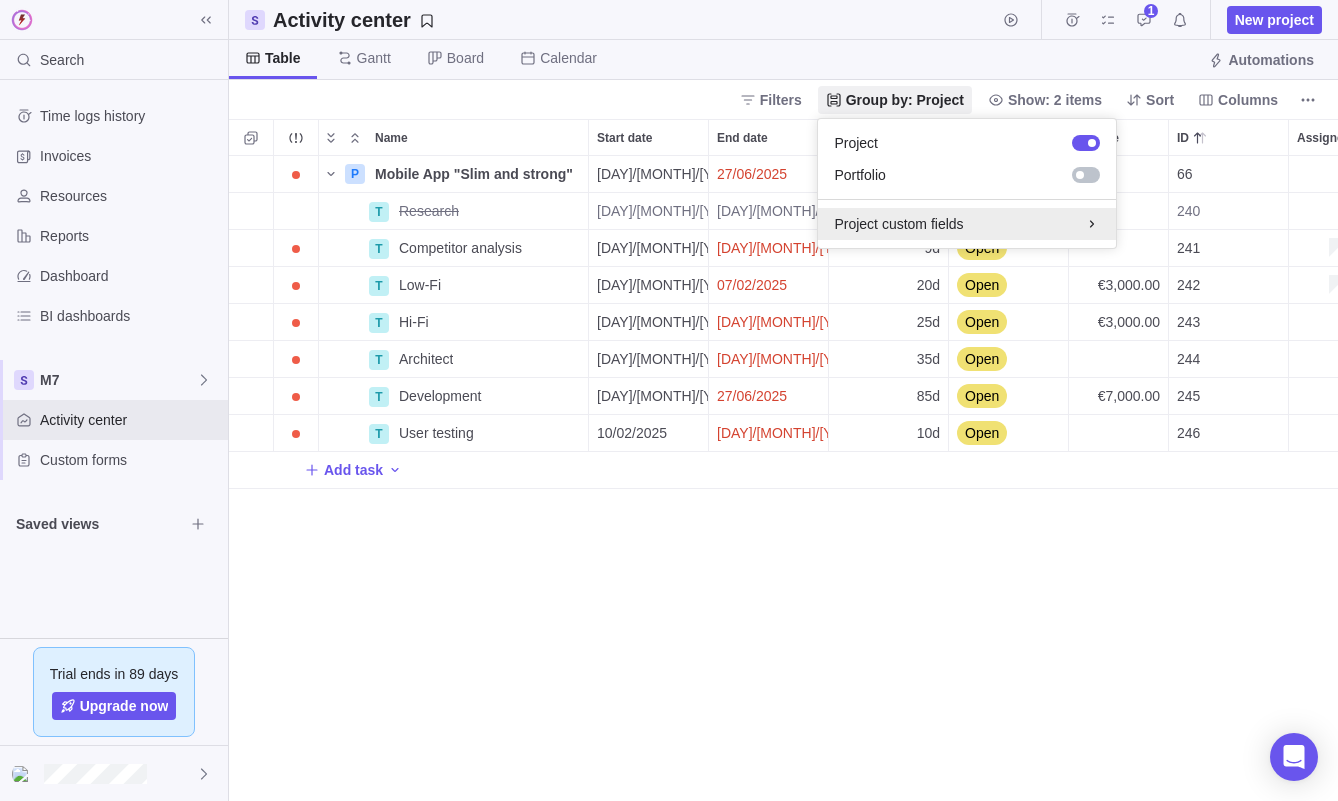 click on "Project custom fields" at bounding box center (967, 224) 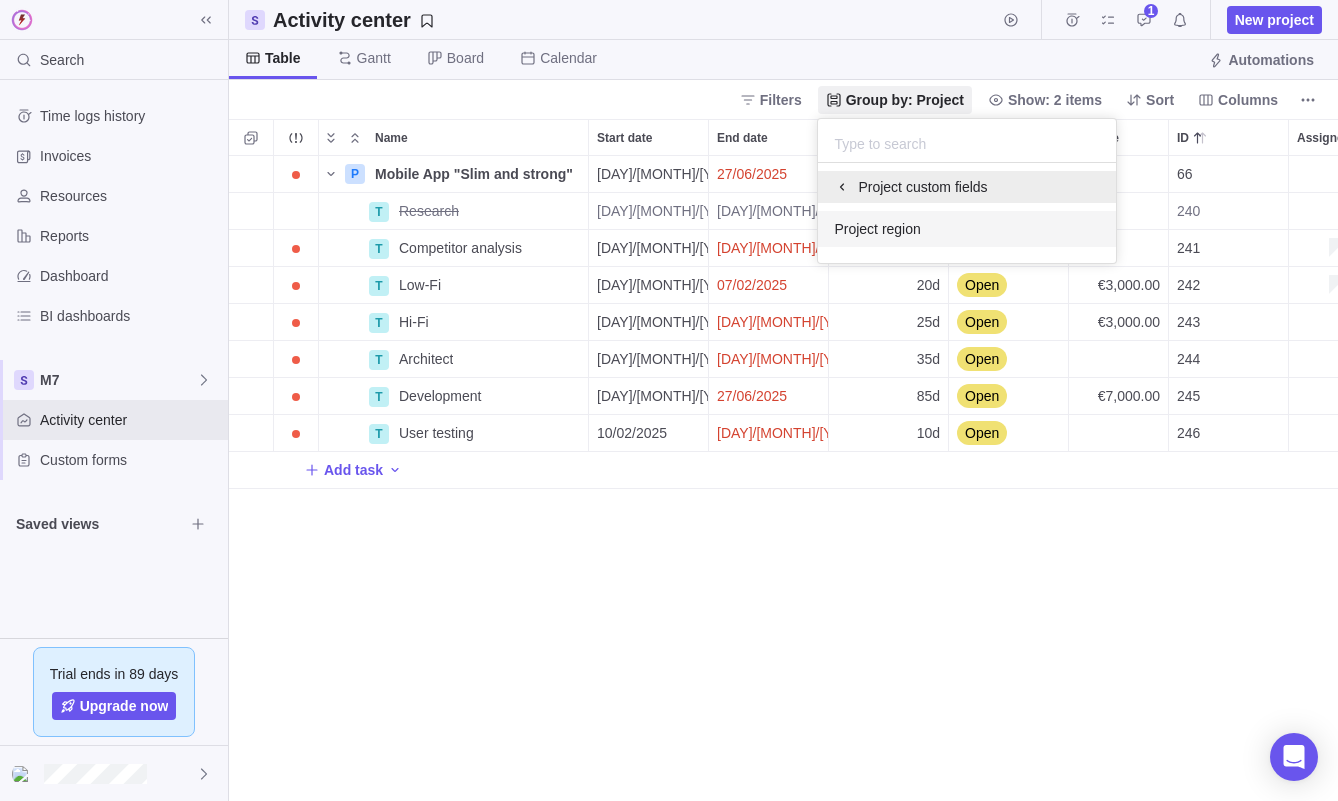 click on "Project custom fields" at bounding box center [967, 187] 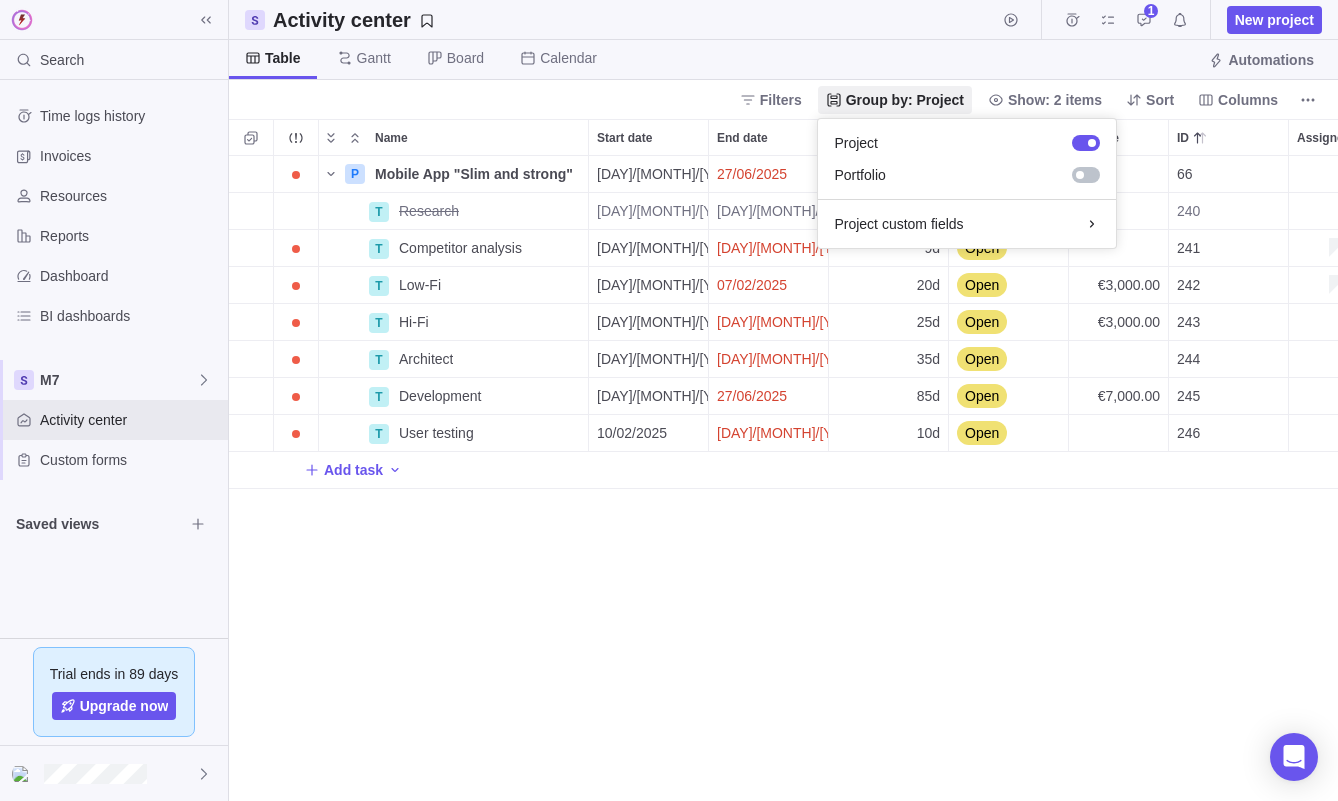 click on "Search Time logs history Invoices Resources Reports Dashboard BI dashboards M7 Activity center Custom forms Saved views Trial ends in 89 days Upgrade now Activity center 1 New project Table Gantt Board Calendar Automations Filters Group by: Project Show: 2 items Sort Columns Name Start date End date Duration Status Flat fee ID Assignees Portfolio Description P Mobile App "Slim and strong" Details [DAY]/[MONTH]/[YEAR] [DAY]/[MONTH]/[YEAR] 139d Open 66 +3 1 T Research Details [DAY]/[MONTH]/[YEAR] [DAY]/[MONTH]/[YEAR] 19d Closed 240 T Competitor analysis Details [DAY]/[MONTH]/[YEAR] [DAY]/[MONTH]/[YEAR] 9d Open 241 ASMNCV ASJV QWEJV CQJN CVAJSDN CQWKJDS CSJDNC XN NN MN JN j ljnsdn valjd vadjv adj vljds vadj v T Low-Fi Details [DAY]/[MONTH]/[YEAR] [DAY]/[MONTH]/[YEAR] 20d Open €3,000.00 242 T Hi-Fi Details [DAY]/[MONTH]/[YEAR] [DAY]/[MONTH]/[YEAR] 25d Open €3,000.00 243 T Architect Details [DAY]/[MONTH]/[YEAR] [DAY]/[MONTH]/[YEAR] 35d Open 244 T Development Details [DAY]/[MONTH]/[YEAR] [DAY]/[MONTH]/[YEAR] 85d Open €7,000.00 245 T User testing Details [DAY]/[MONTH]/[YEAR] [DAY]/[MONTH]/[YEAR] 10d Open 246 1 Add task Filters Activity status Teams Users" at bounding box center [669, 400] 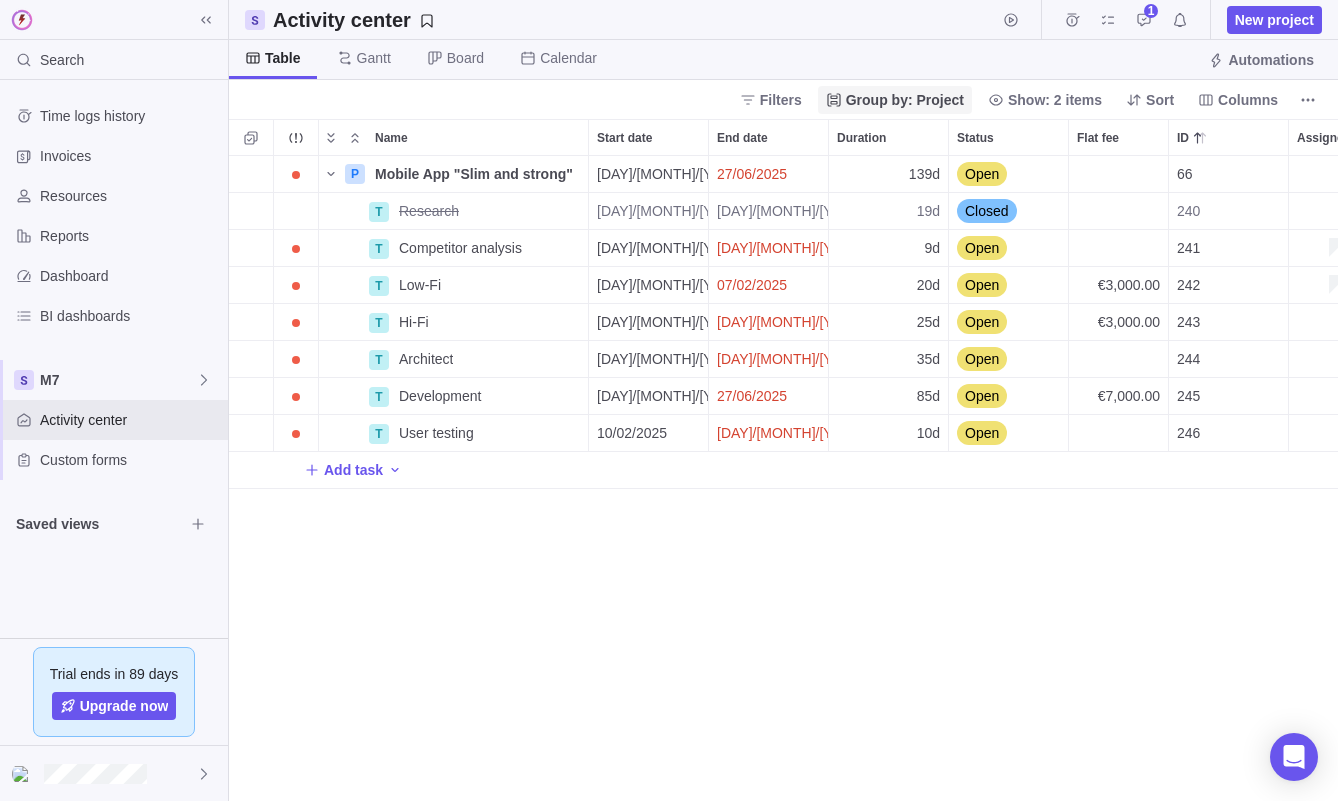 click on "Group by: Project" at bounding box center [905, 100] 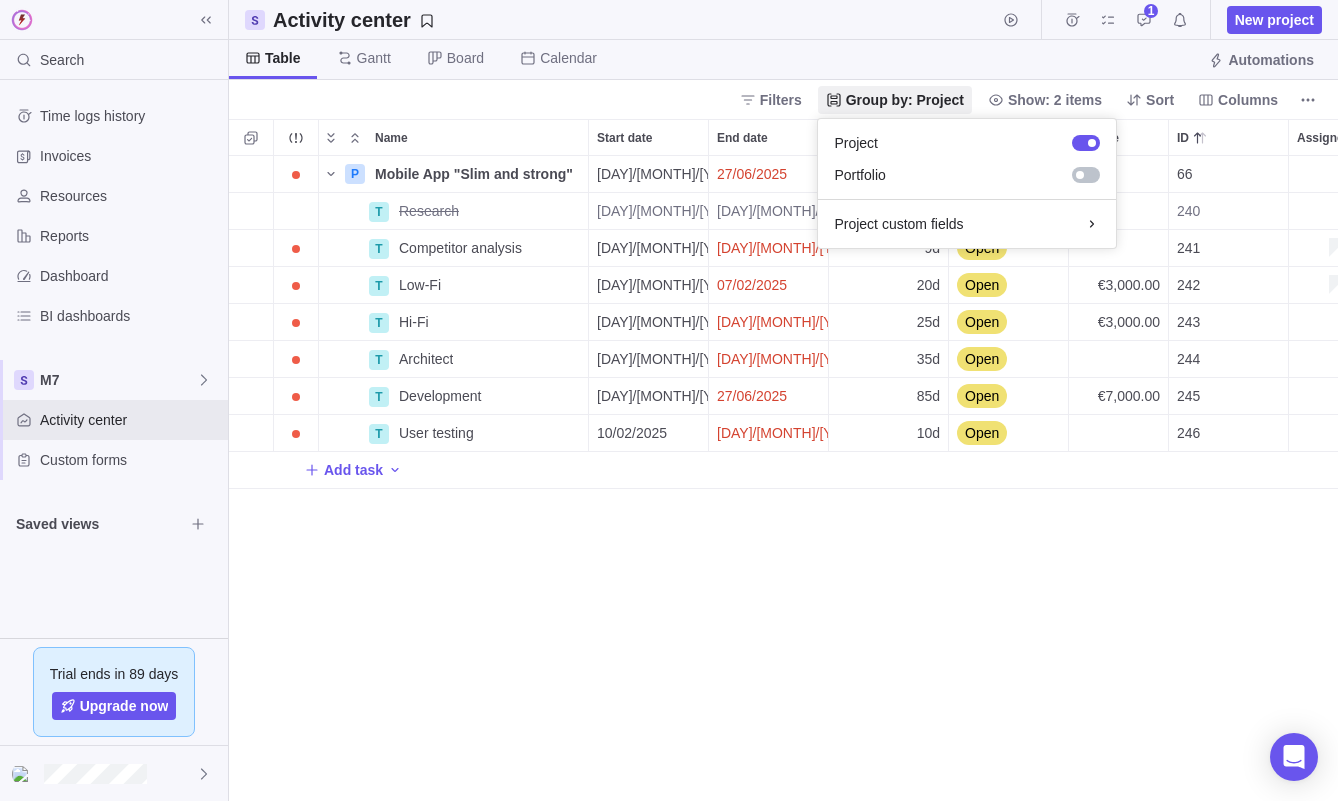 click on "Search Time logs history Invoices Resources Reports Dashboard BI dashboards M7 Activity center Custom forms Saved views Trial ends in 89 days Upgrade now Activity center 1 New project Table Gantt Board Calendar Automations Filters Group by: Project Show: 2 items Sort Columns Name Start date End date Duration Status Flat fee ID Assignees Portfolio Description P Mobile App "Slim and strong" Details [DAY]/[MONTH]/[YEAR] [DAY]/[MONTH]/[YEAR] 139d Open 66 +3 1 T Research Details [DAY]/[MONTH]/[YEAR] [DAY]/[MONTH]/[YEAR] 19d Closed 240 T Competitor analysis Details [DAY]/[MONTH]/[YEAR] [DAY]/[MONTH]/[YEAR] 9d Open 241 ASMNCV ASJV QWEJV CQJN CVAJSDN CQWKJDS CSJDNC XN NN MN JN j ljnsdn valjd vadjv adj vljds vadj v T Low-Fi Details [DAY]/[MONTH]/[YEAR] [DAY]/[MONTH]/[YEAR] 20d Open €3,000.00 242 T Hi-Fi Details [DAY]/[MONTH]/[YEAR] [DAY]/[MONTH]/[YEAR] 25d Open €3,000.00 243 T Architect Details [DAY]/[MONTH]/[YEAR] [DAY]/[MONTH]/[YEAR] 35d Open 244 T Development Details [DAY]/[MONTH]/[YEAR] [DAY]/[MONTH]/[YEAR] 85d Open €7,000.00 245 T User testing Details [DAY]/[MONTH]/[YEAR] [DAY]/[MONTH]/[YEAR] 10d Open 246 1 Add task Filters Activity status Teams Users" at bounding box center (669, 400) 